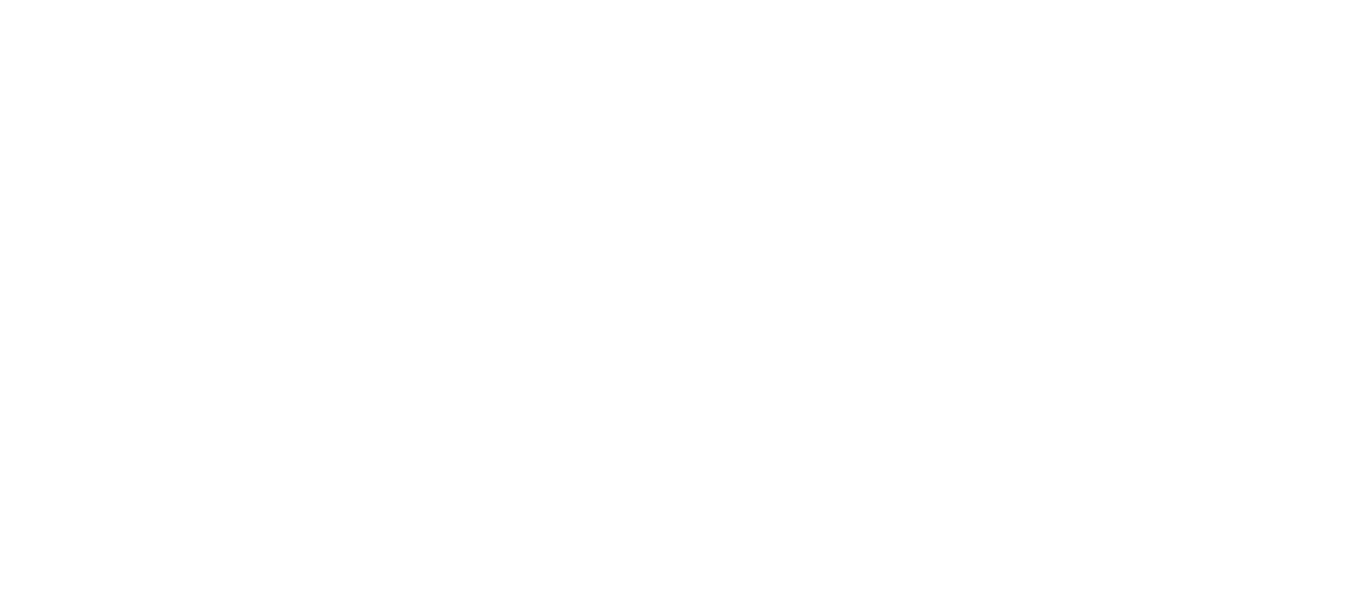 scroll, scrollTop: 0, scrollLeft: 0, axis: both 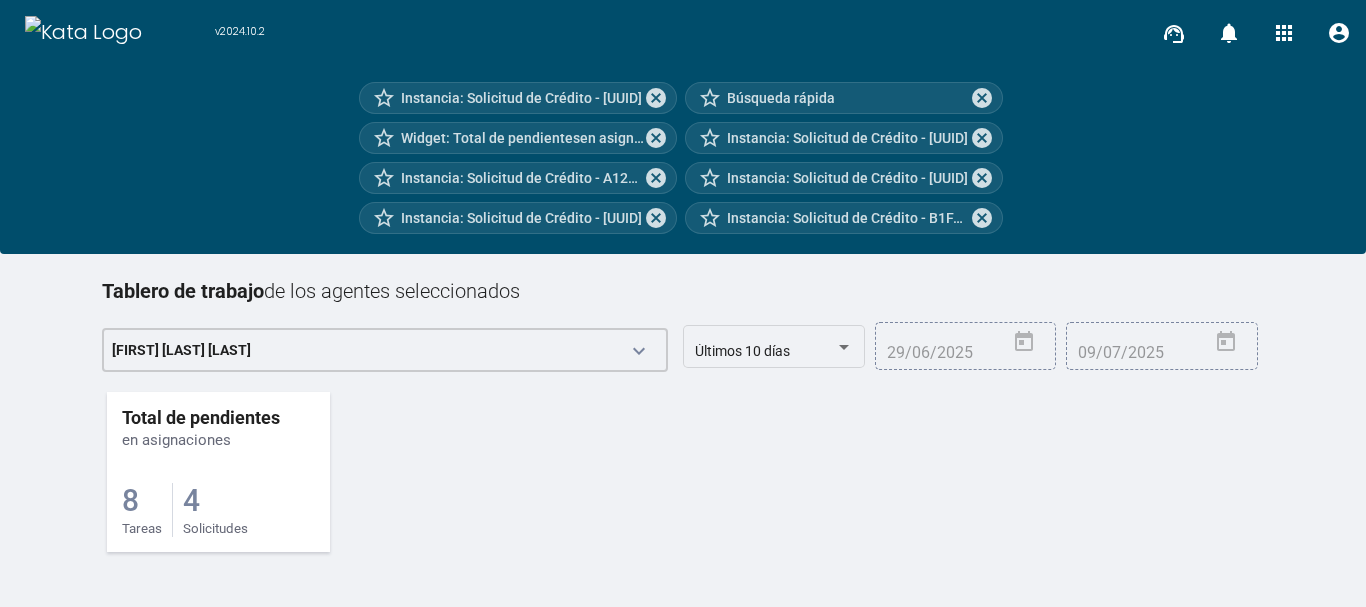 click on "4" at bounding box center [130, 500] 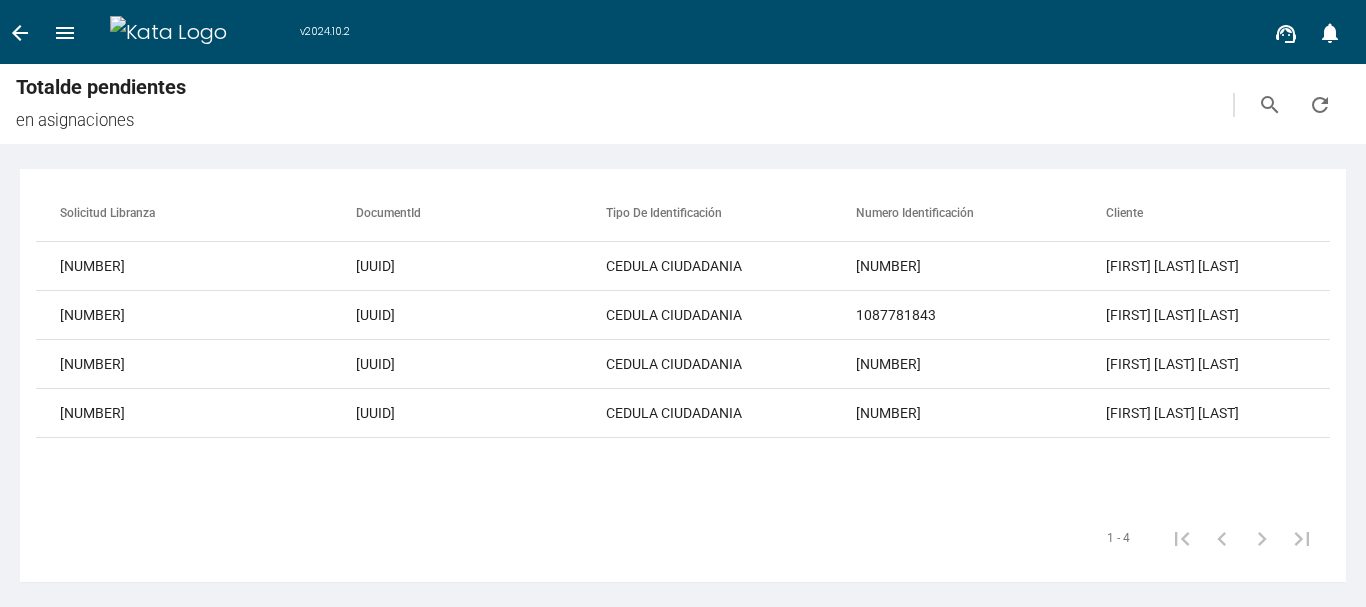 scroll, scrollTop: 0, scrollLeft: 0, axis: both 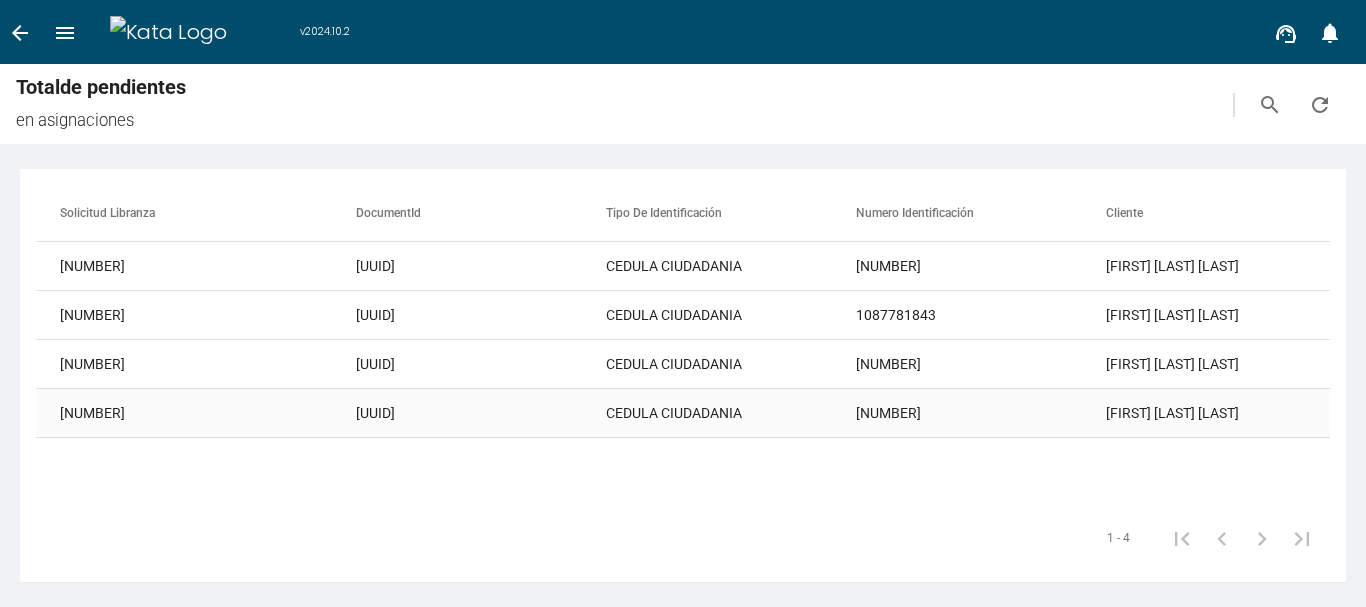 click on "CEDULA CIUDADANIA" at bounding box center (731, 266) 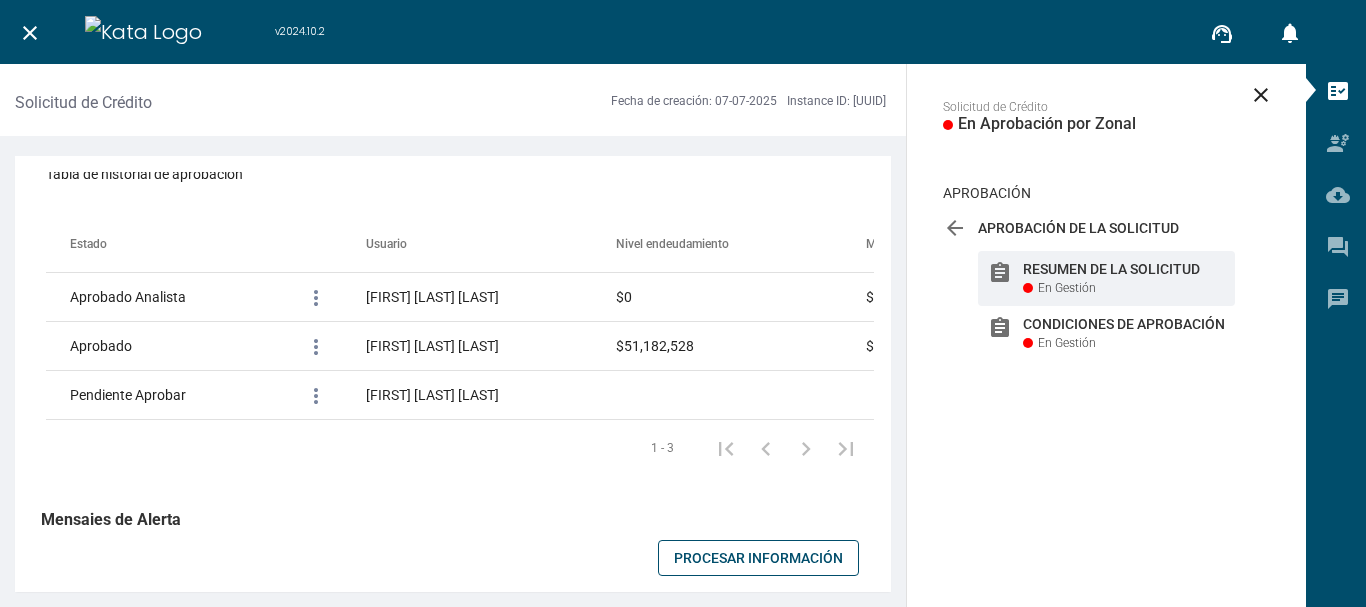 scroll, scrollTop: 1800, scrollLeft: 0, axis: vertical 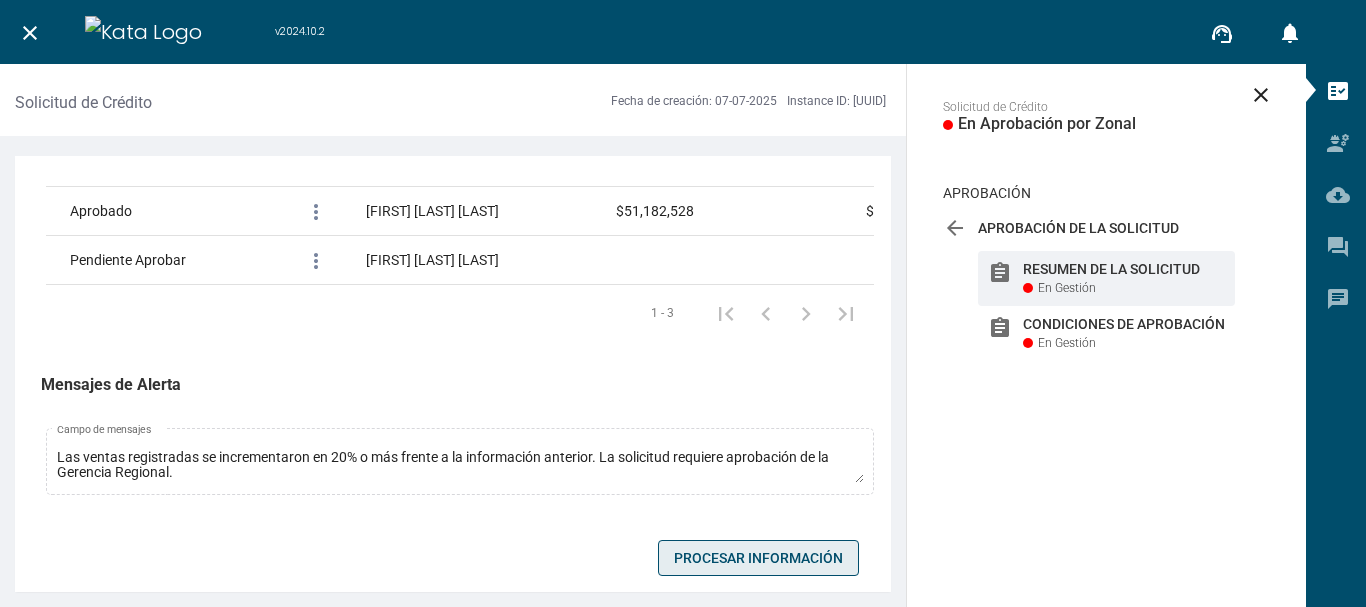 click on "Procesar Información" at bounding box center (758, 558) 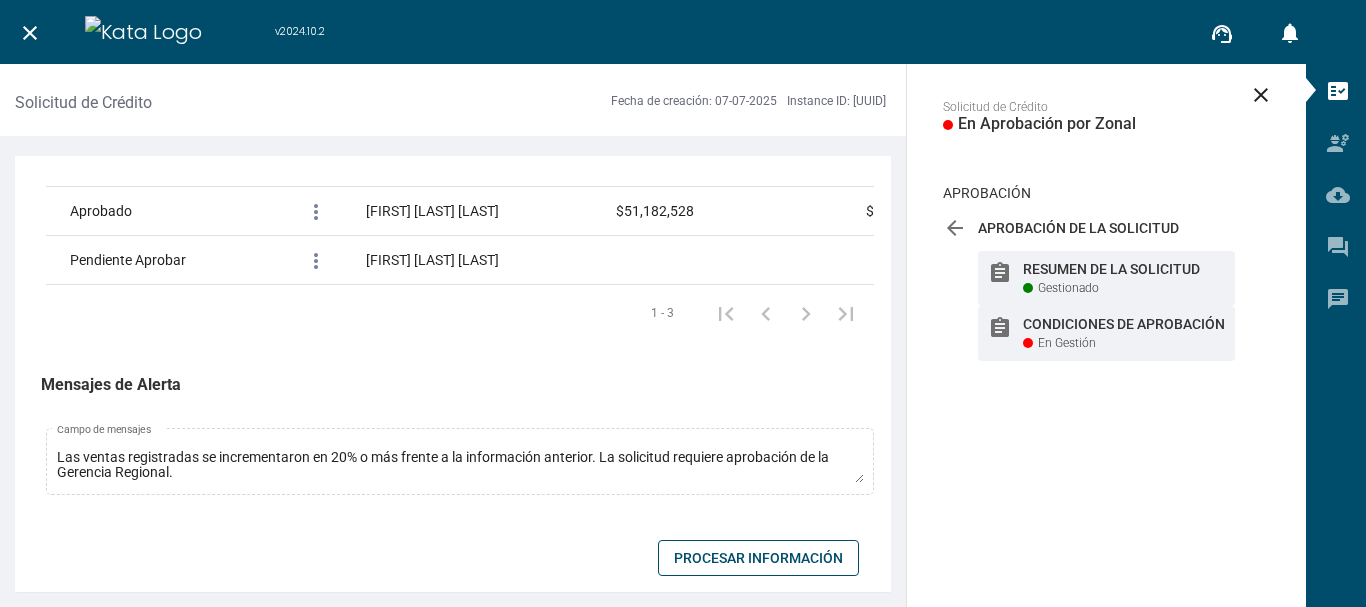 click on "Condiciones de Aprobación" at bounding box center (1124, 269) 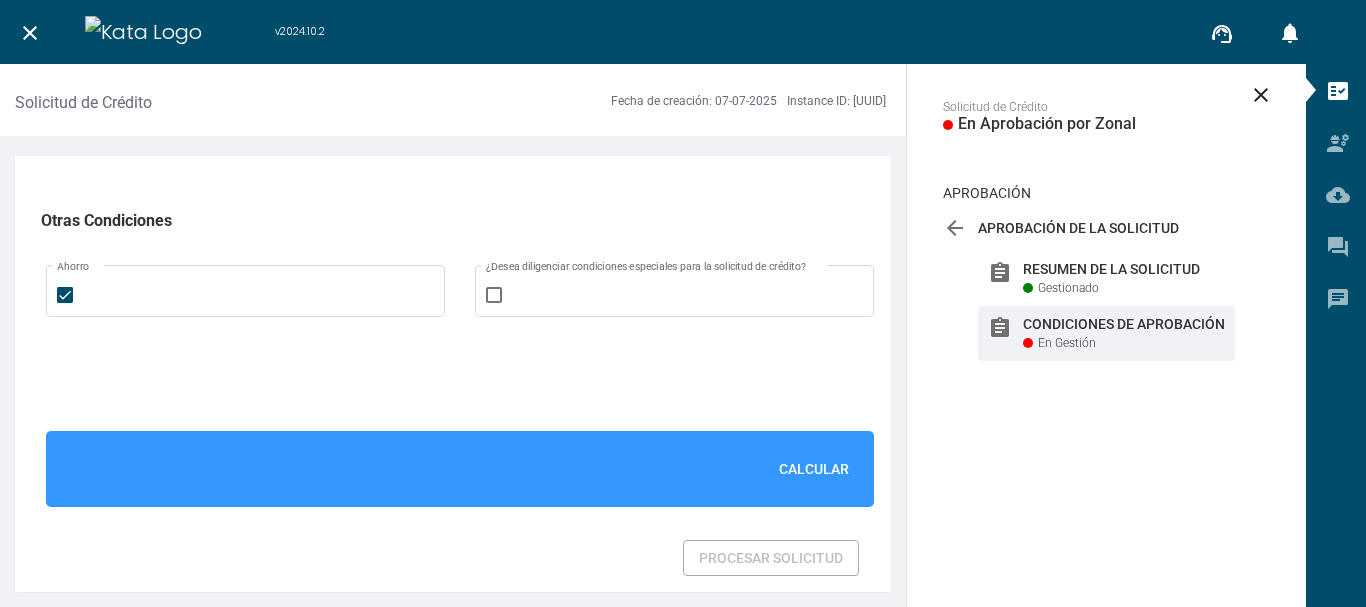scroll, scrollTop: 1400, scrollLeft: 0, axis: vertical 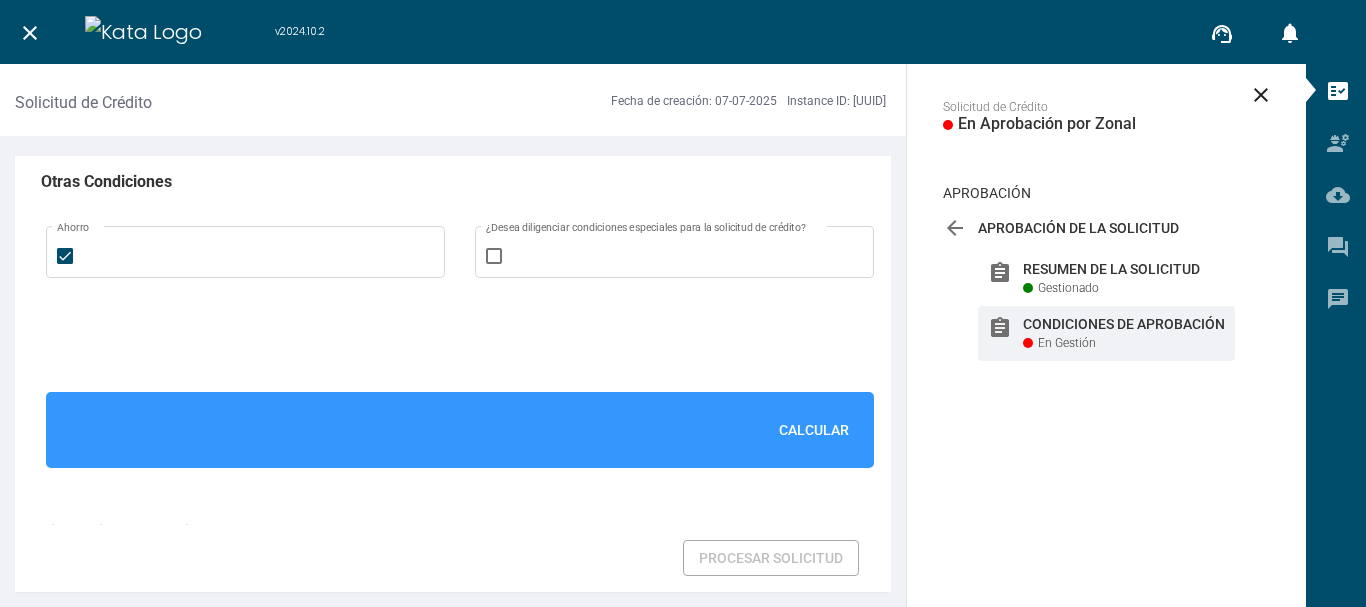 click on "Calcular" at bounding box center (814, 430) 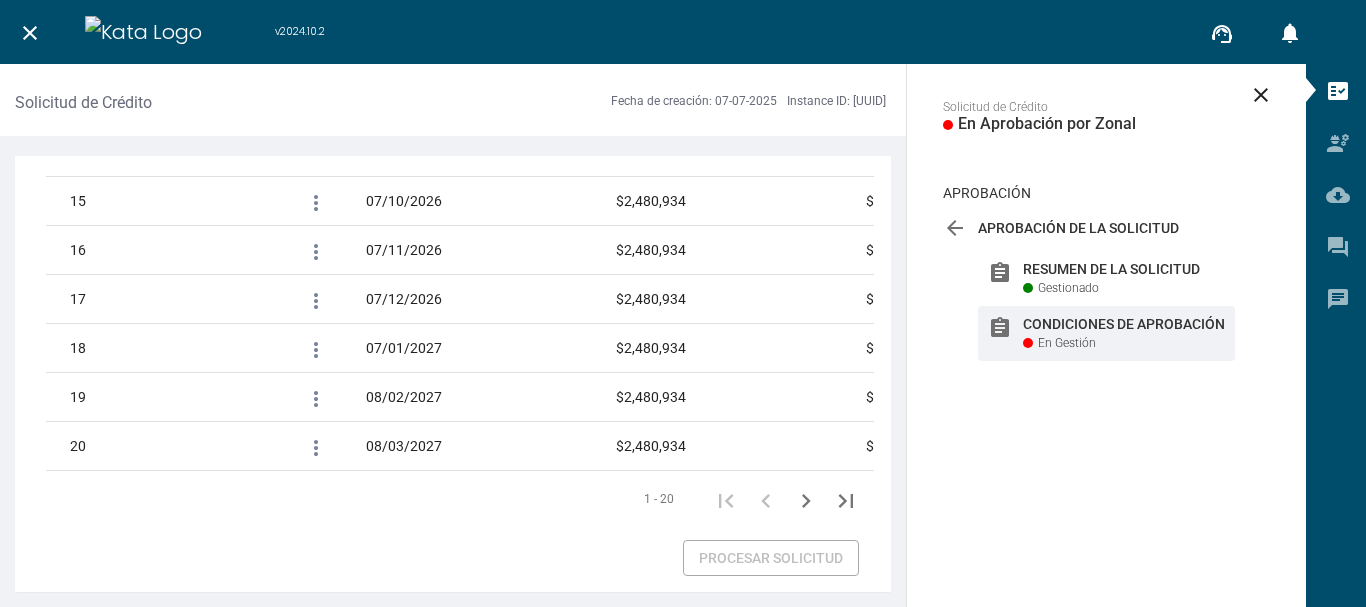 scroll, scrollTop: 3683, scrollLeft: 0, axis: vertical 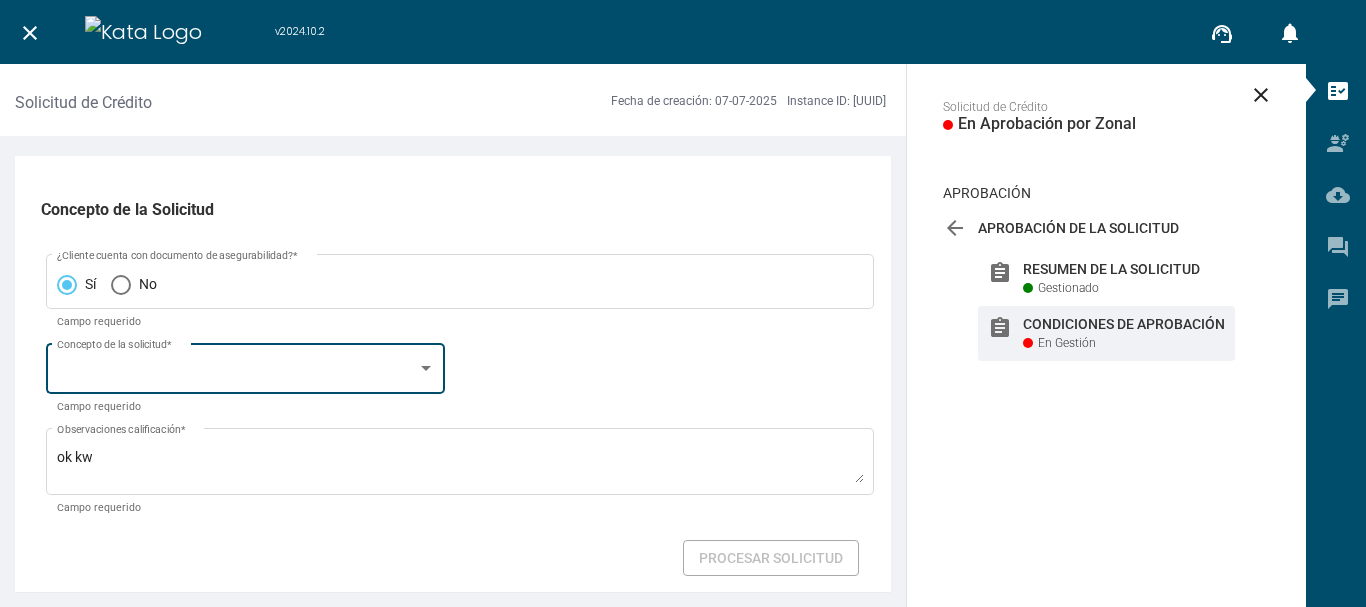 click at bounding box center [426, 368] 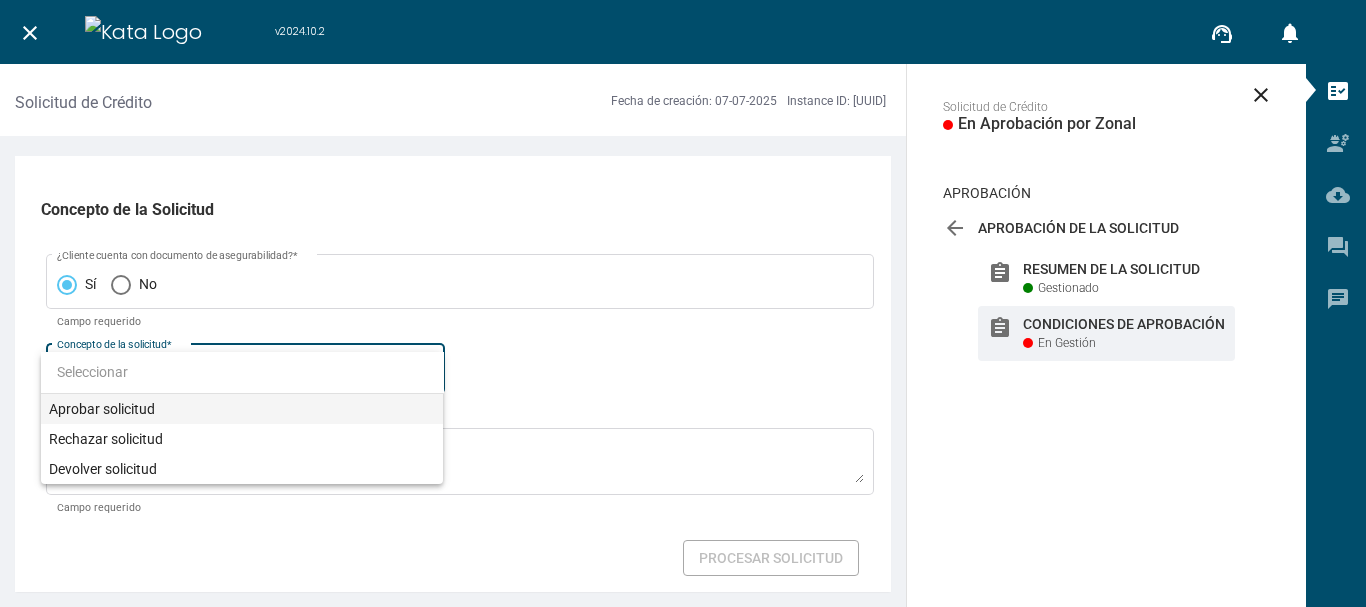 click on "Aprobar solicitud" at bounding box center (242, 409) 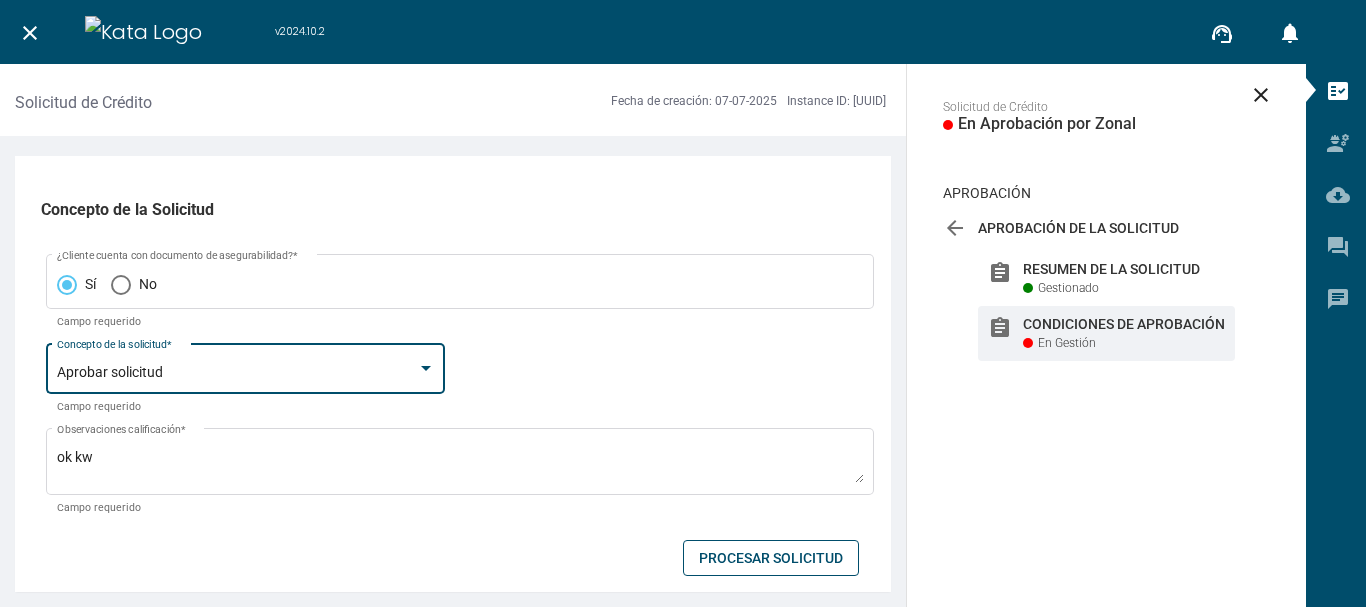 click on "Procesar Solicitud" at bounding box center (771, 558) 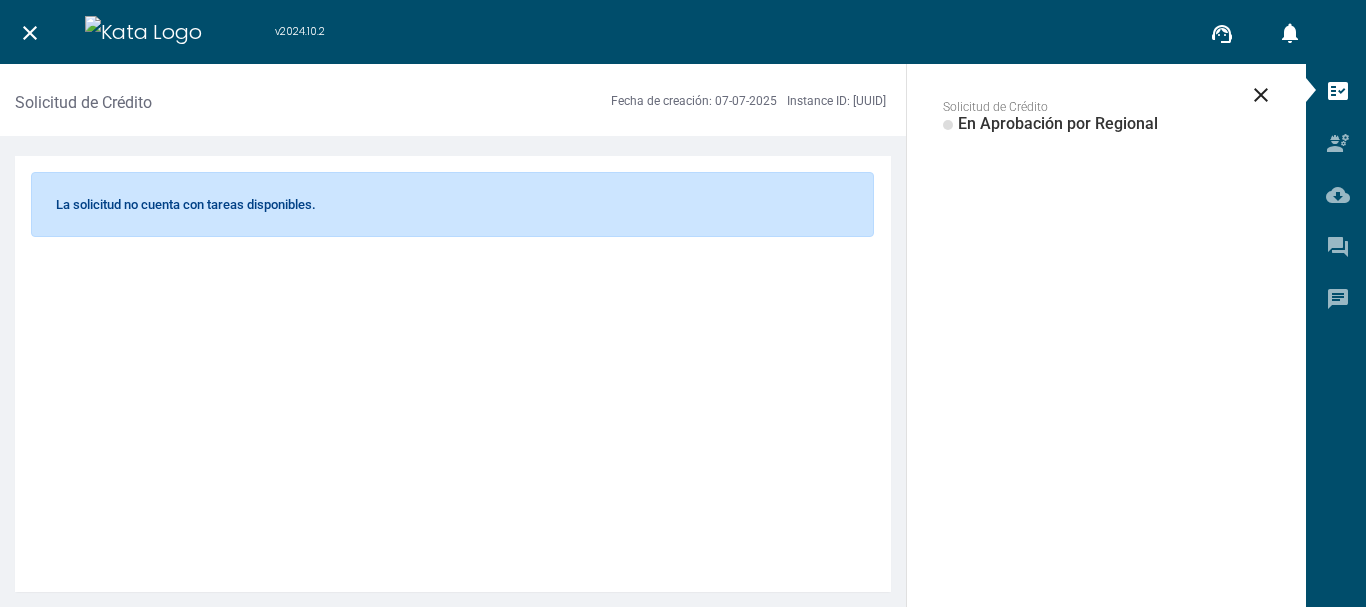 click on "close" at bounding box center (30, 33) 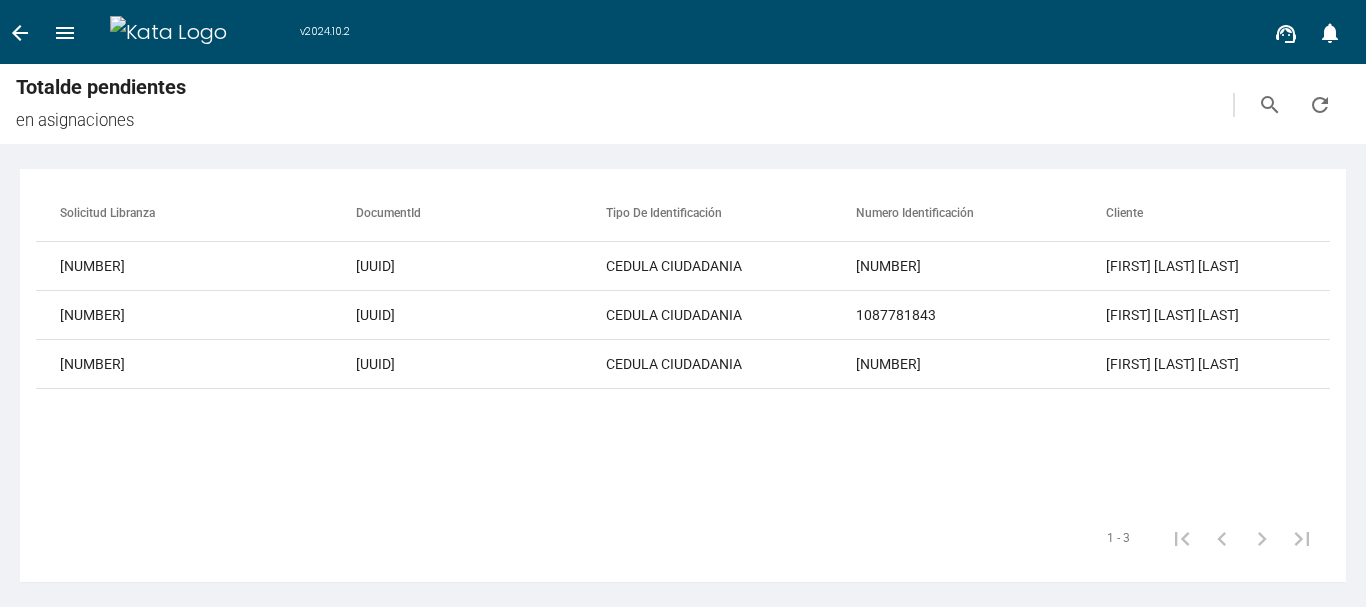 click on "arrow_back" at bounding box center [20, 33] 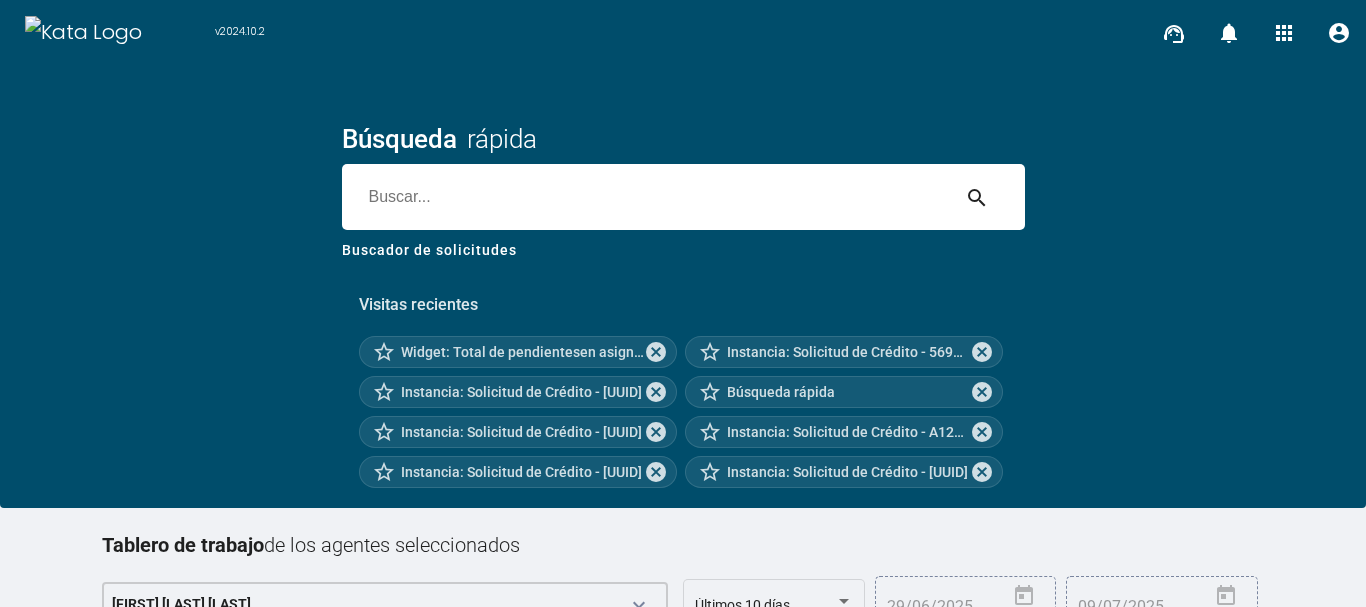 click at bounding box center [645, 197] 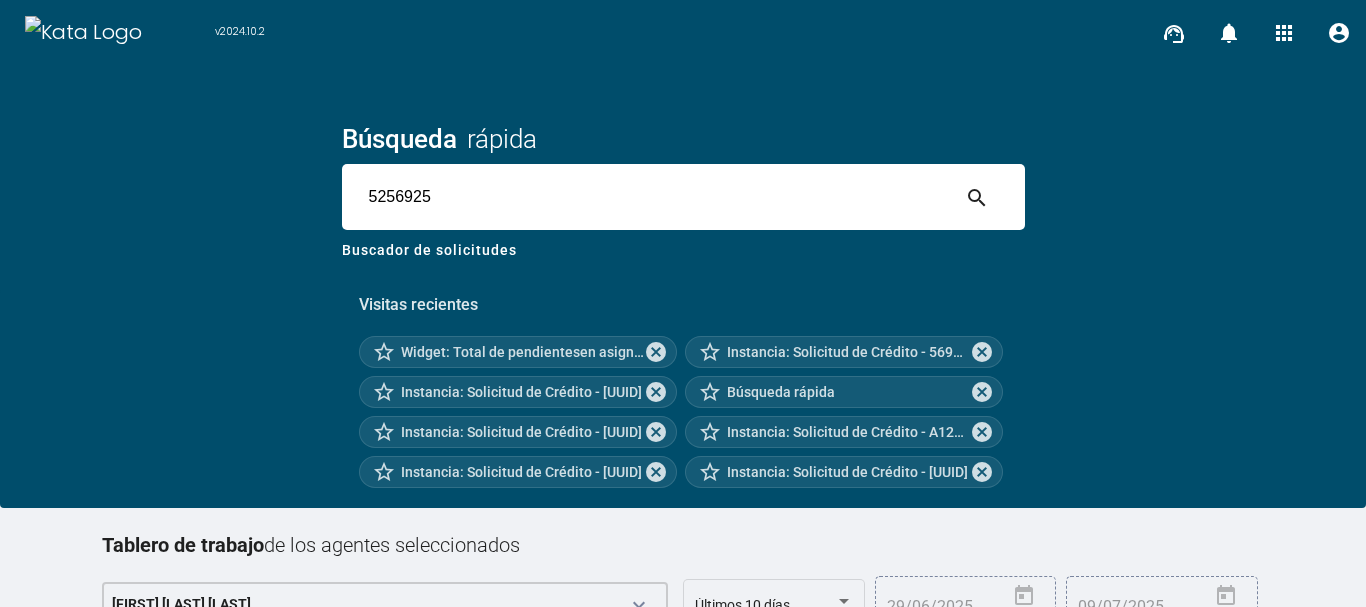 type on "5256925" 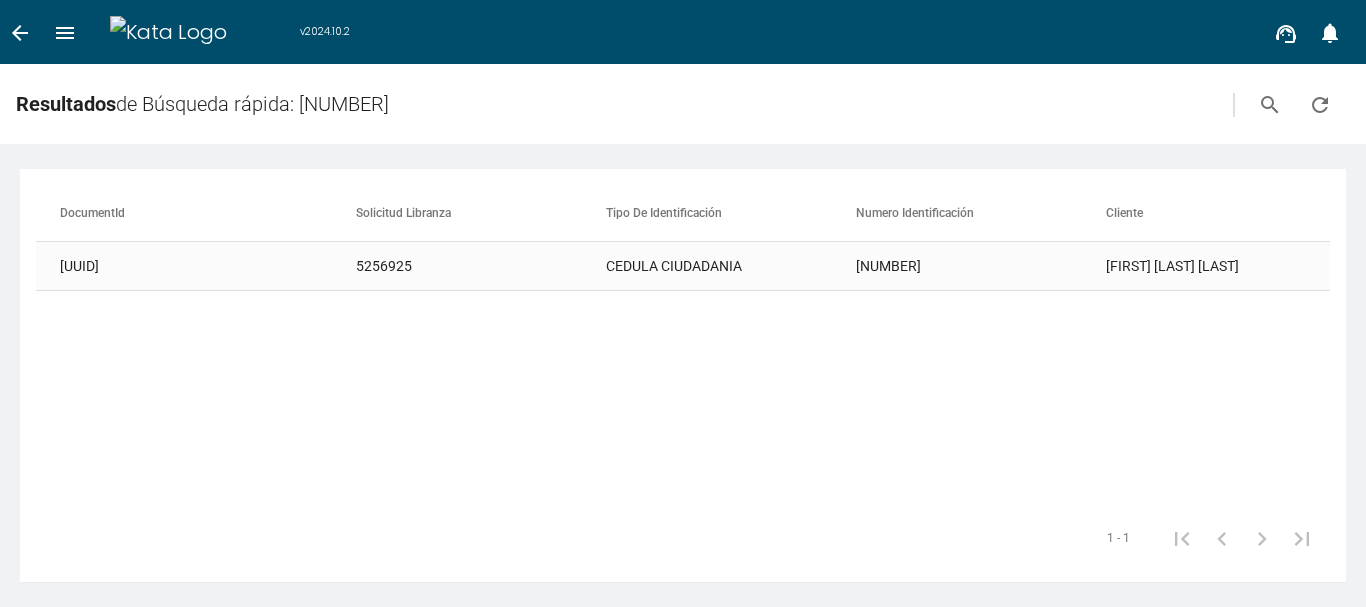 click on "5256925" at bounding box center [481, 266] 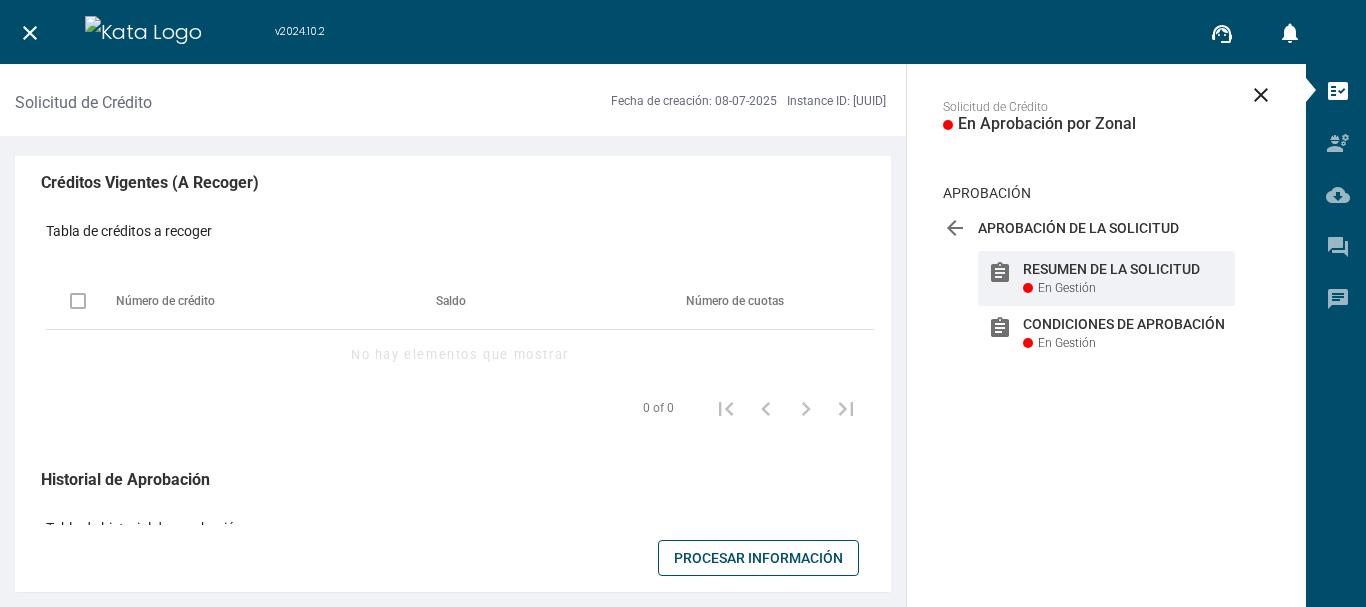 scroll, scrollTop: 1400, scrollLeft: 0, axis: vertical 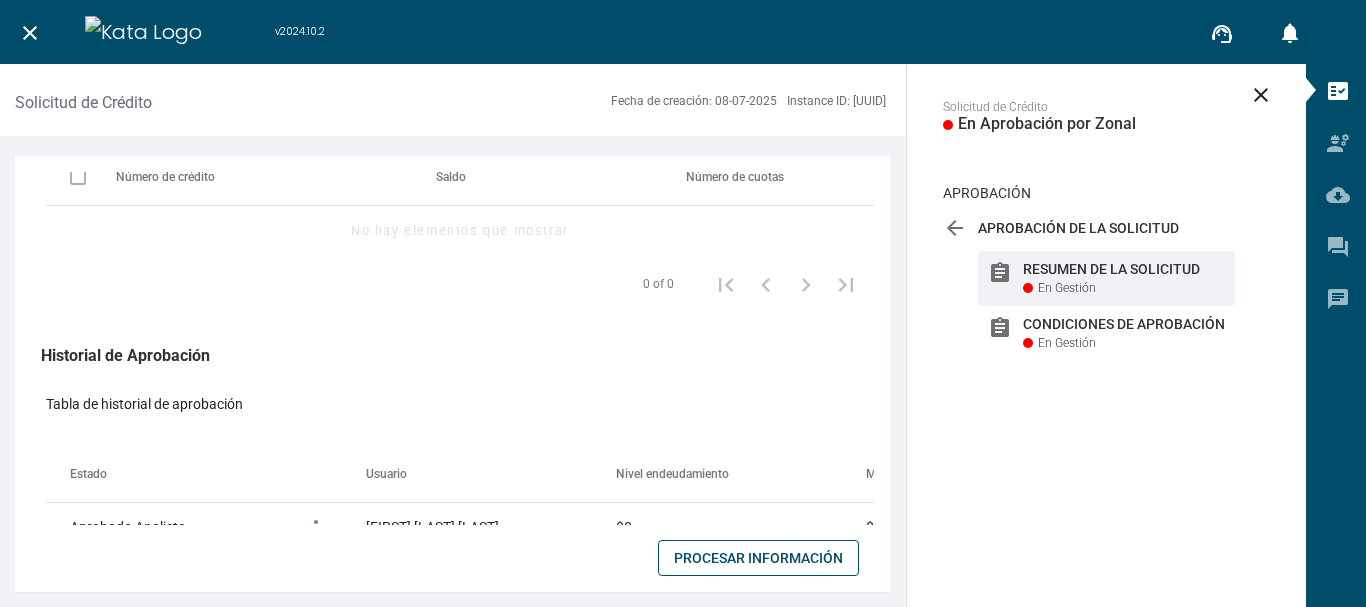 click on "Procesar Información" at bounding box center [758, 558] 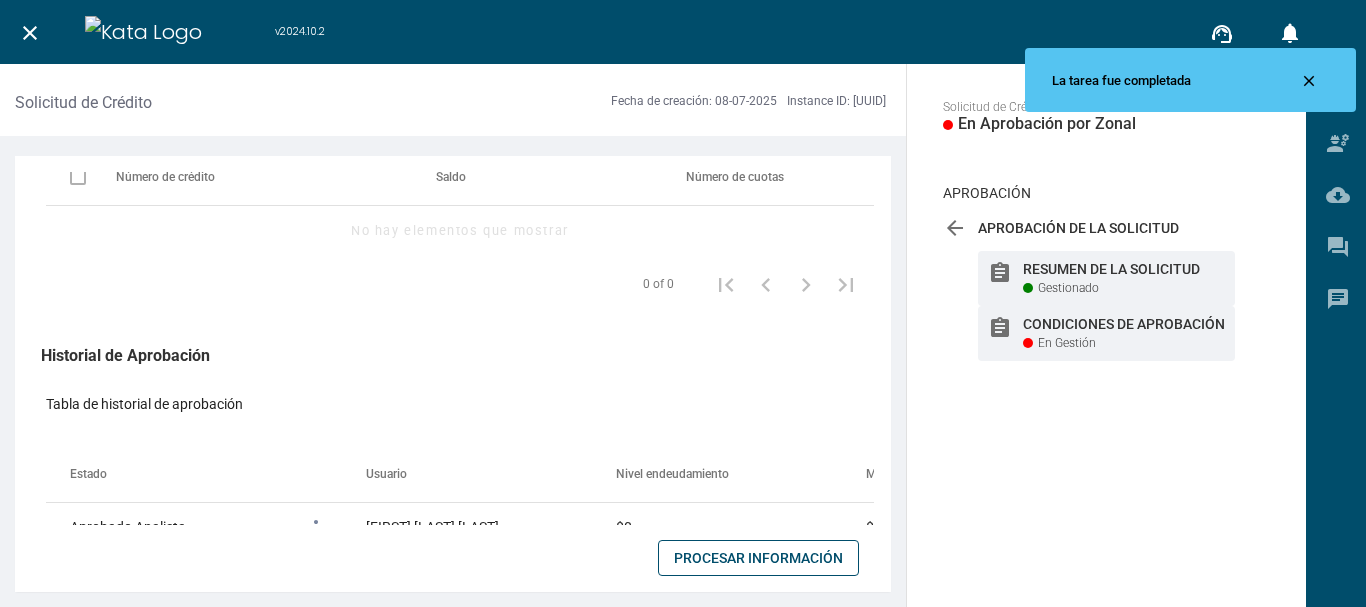 click on "Condiciones de Aprobación" at bounding box center [1124, 269] 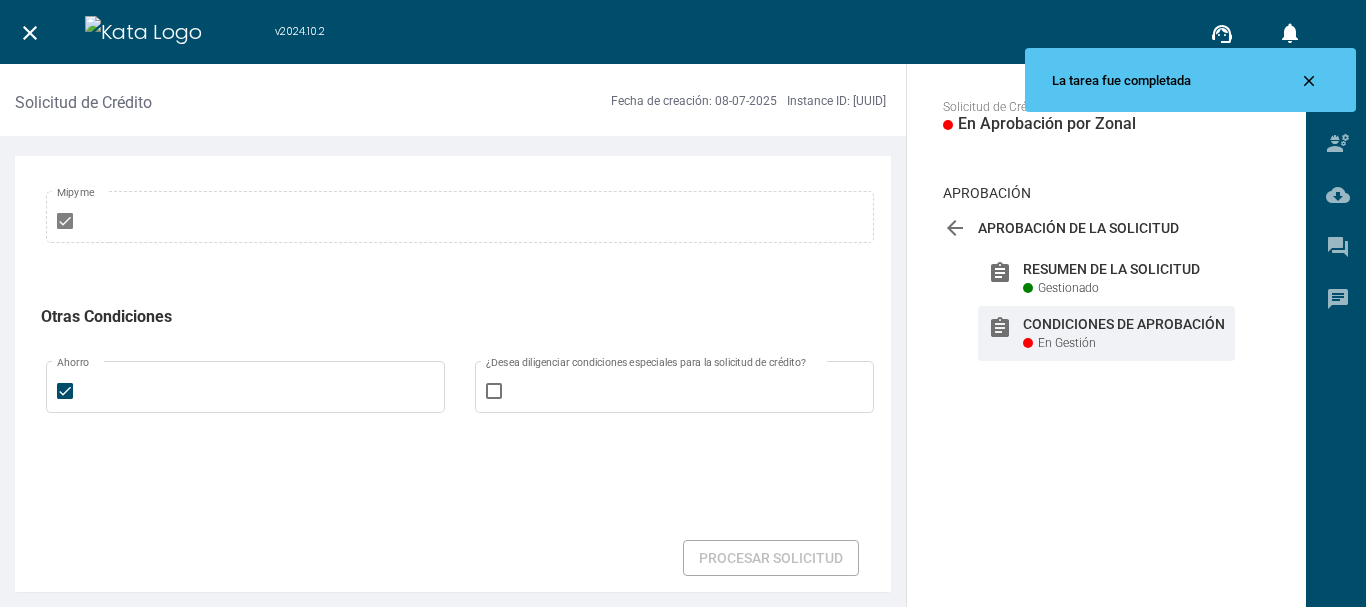 scroll, scrollTop: 1300, scrollLeft: 0, axis: vertical 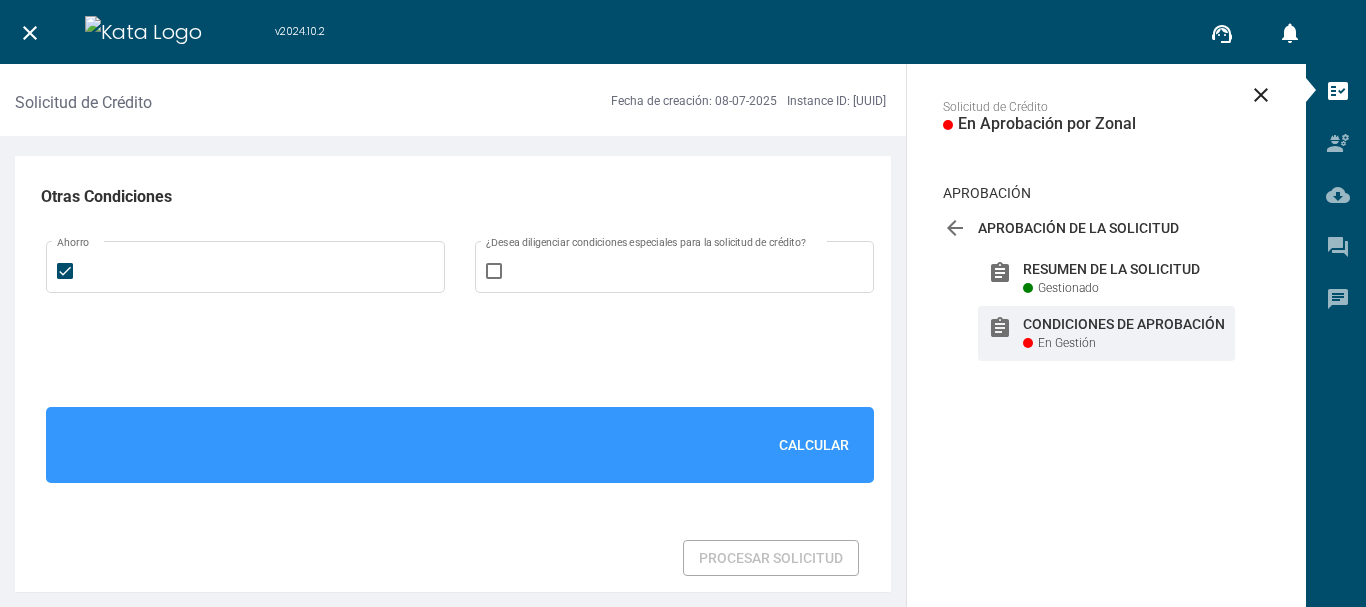 click on "Calcular" at bounding box center (814, 445) 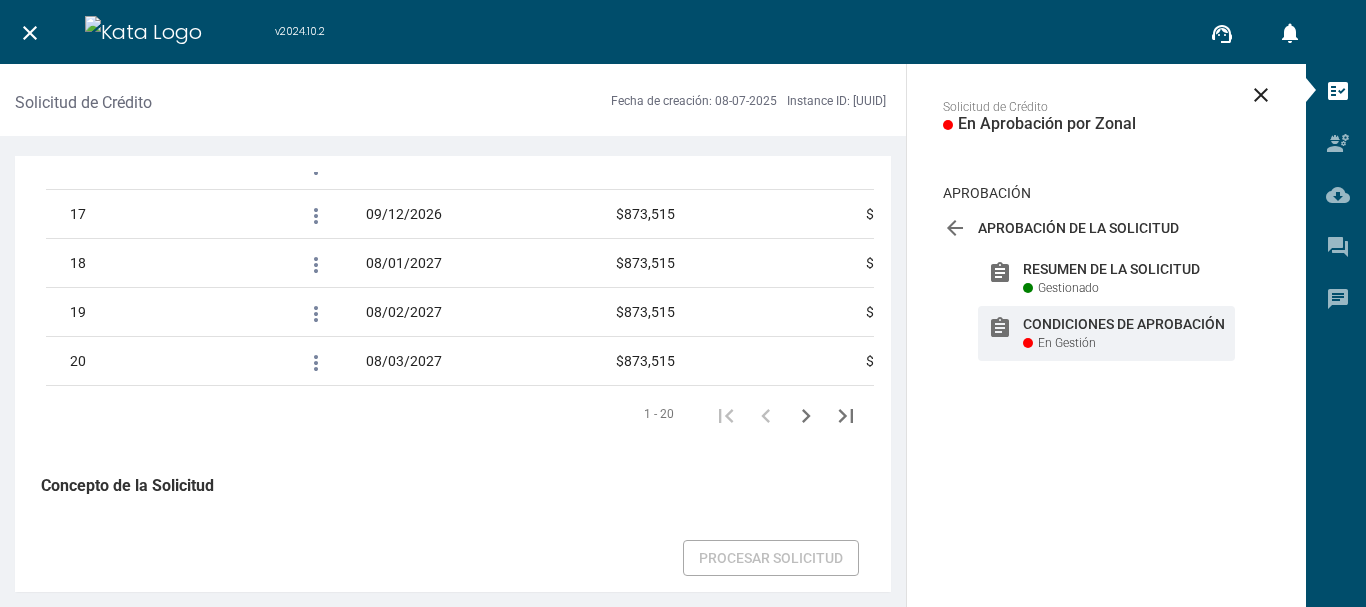 scroll, scrollTop: 3509, scrollLeft: 0, axis: vertical 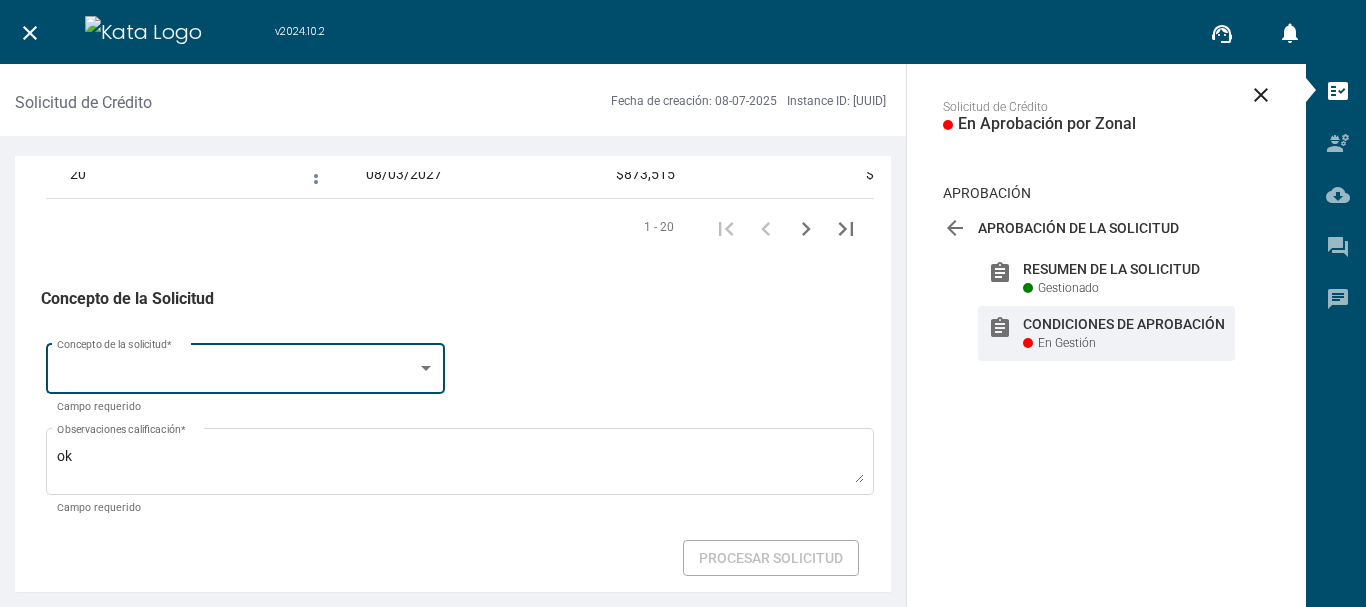 click at bounding box center (426, 368) 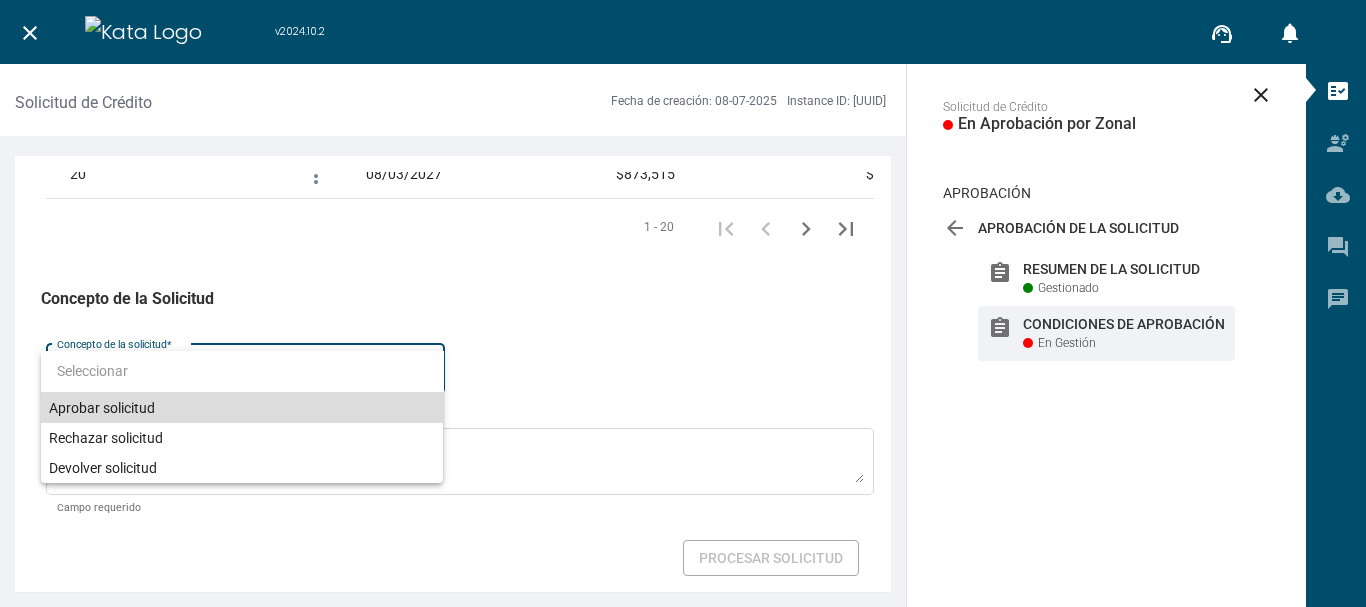click on "Aprobar solicitud" at bounding box center (242, 408) 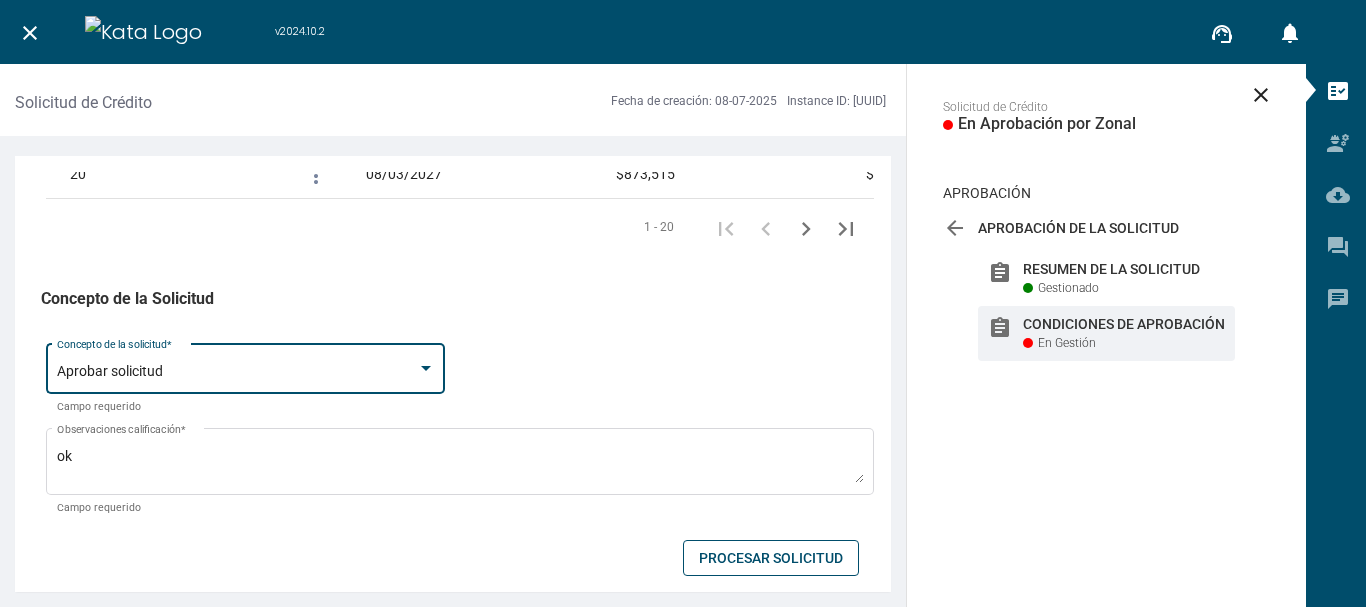 click on "Procesar Solicitud" at bounding box center (771, 558) 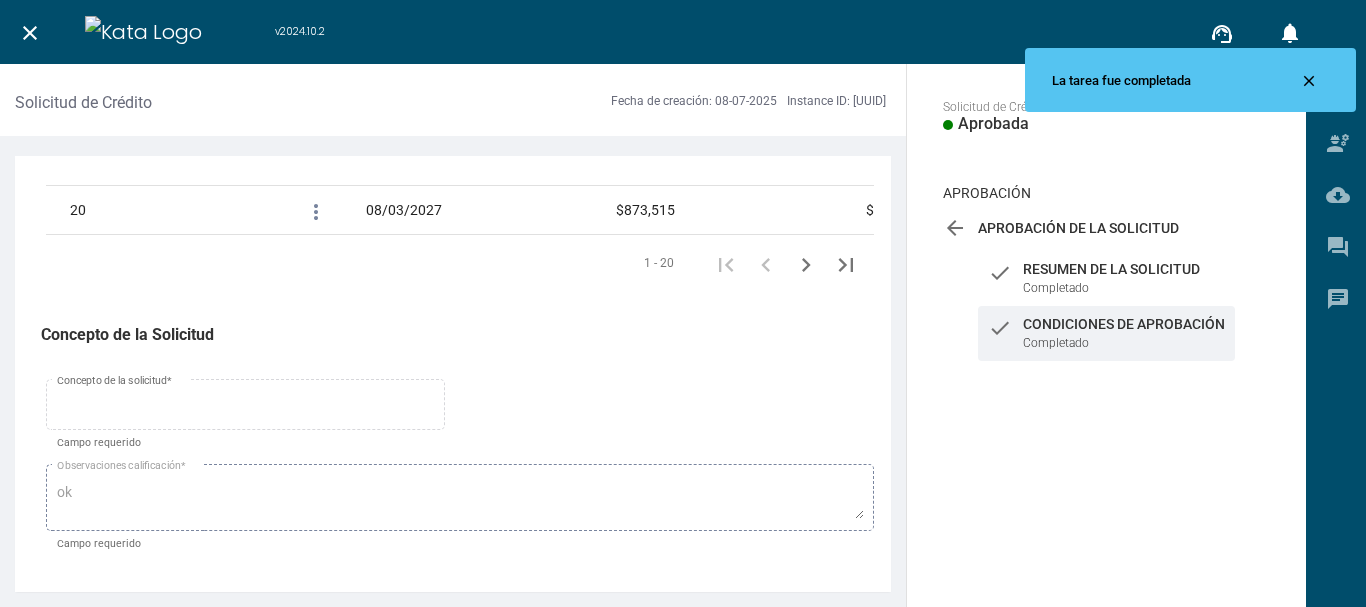 scroll, scrollTop: 3473, scrollLeft: 0, axis: vertical 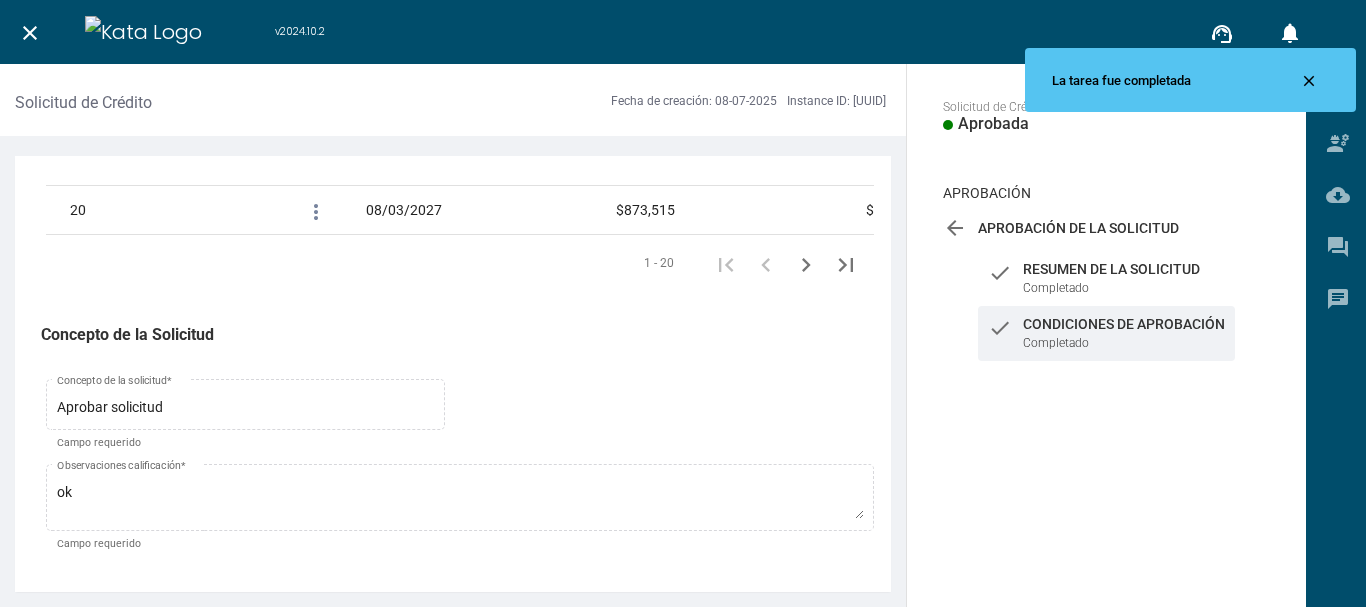 click on "close" at bounding box center [30, 32] 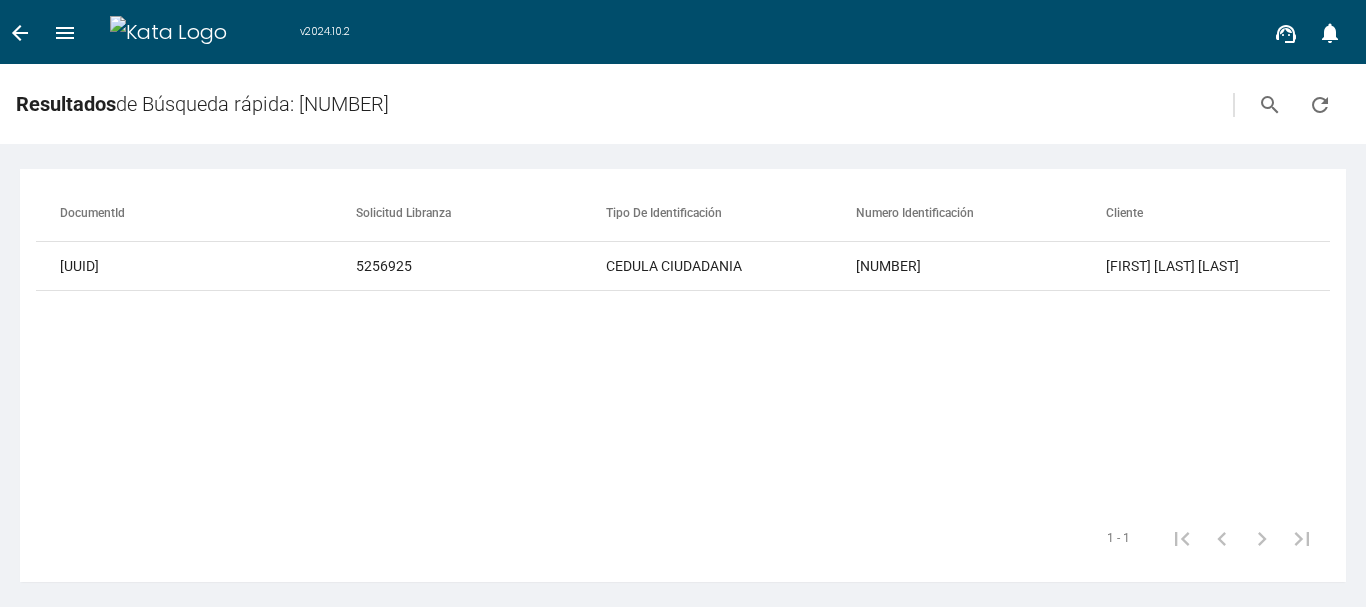 click on "arrow_back" at bounding box center (20, 33) 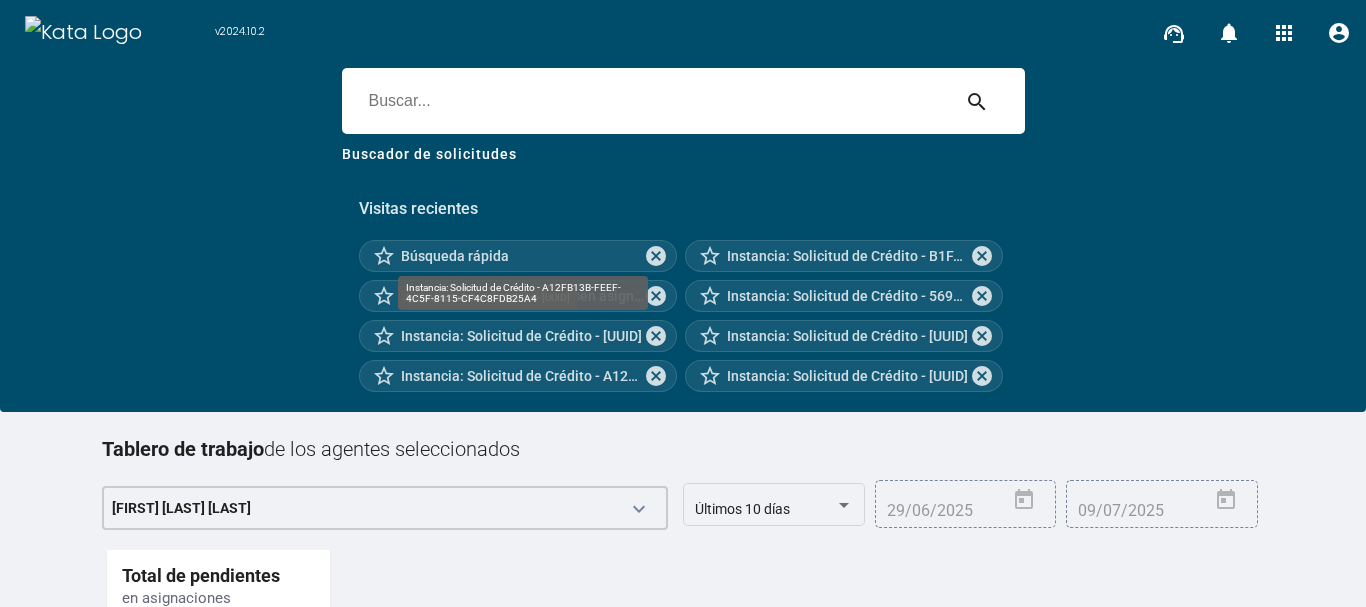 scroll, scrollTop: 254, scrollLeft: 0, axis: vertical 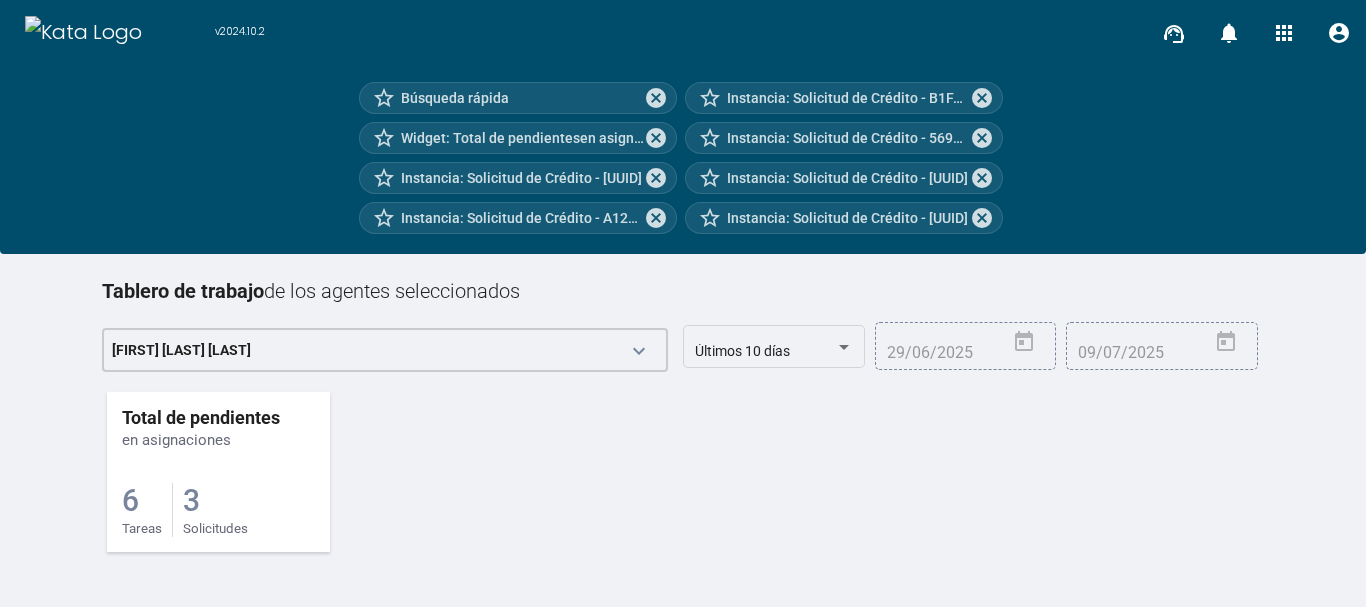 click on "3 Solicitudes" at bounding box center (215, 510) 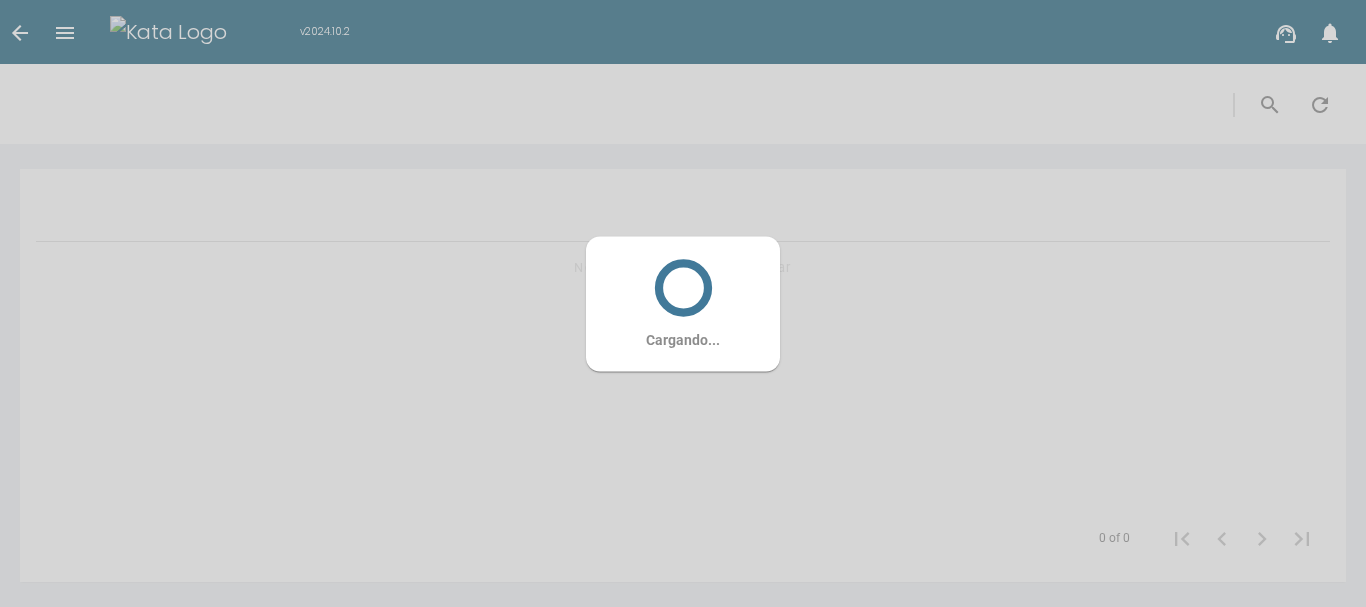 scroll, scrollTop: 0, scrollLeft: 0, axis: both 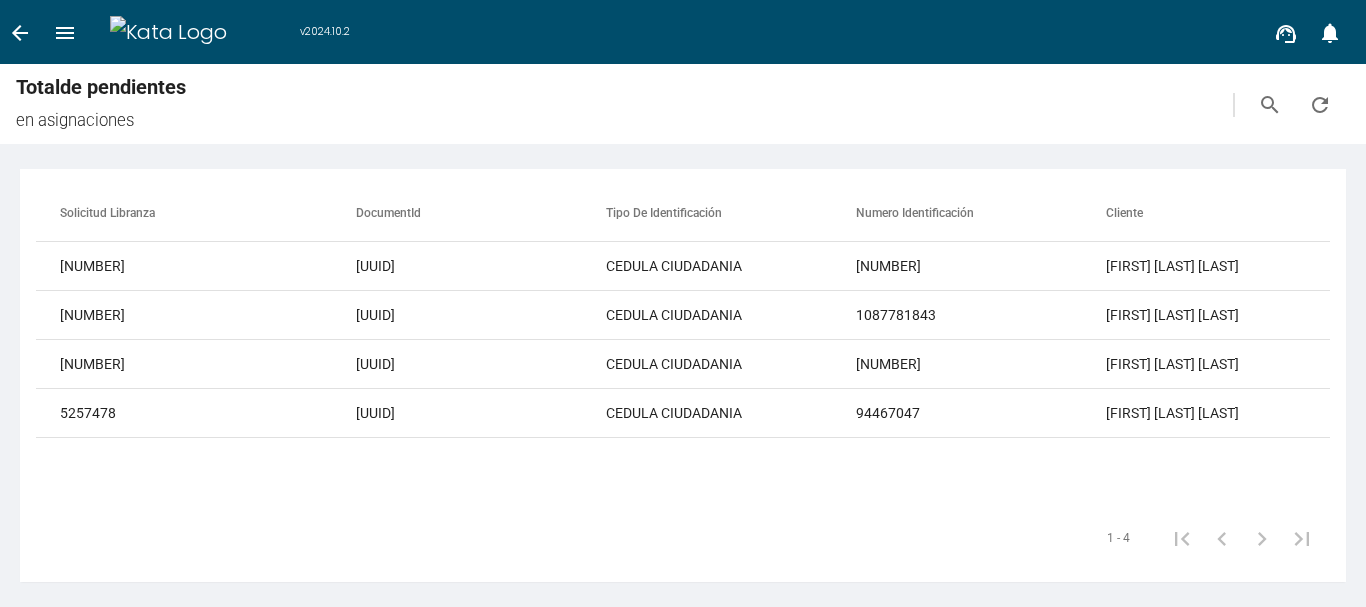 click on "arrow_back" at bounding box center (20, 33) 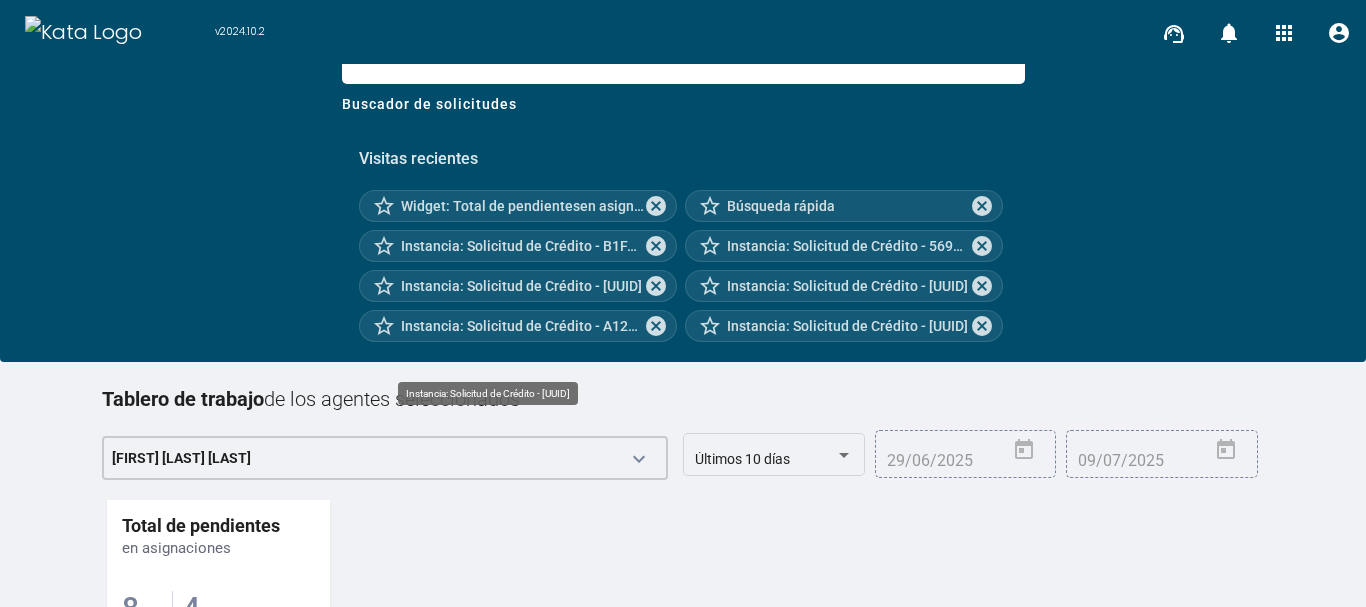 scroll, scrollTop: 254, scrollLeft: 0, axis: vertical 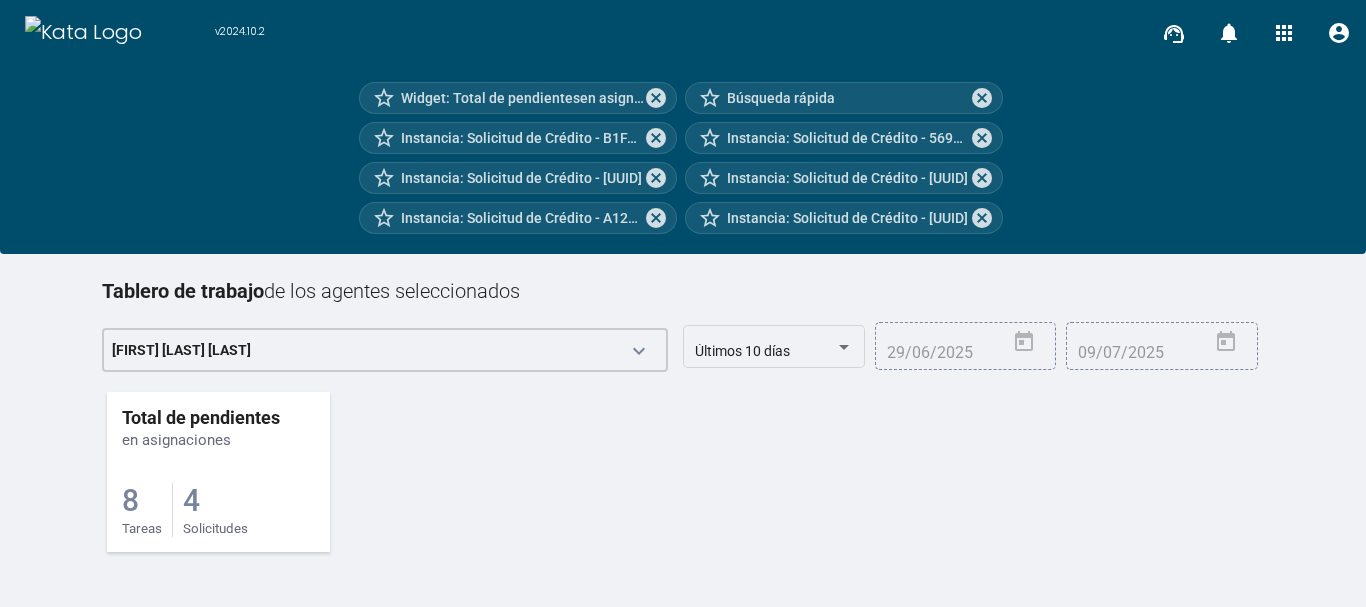 click on "4 Solicitudes" at bounding box center (215, 510) 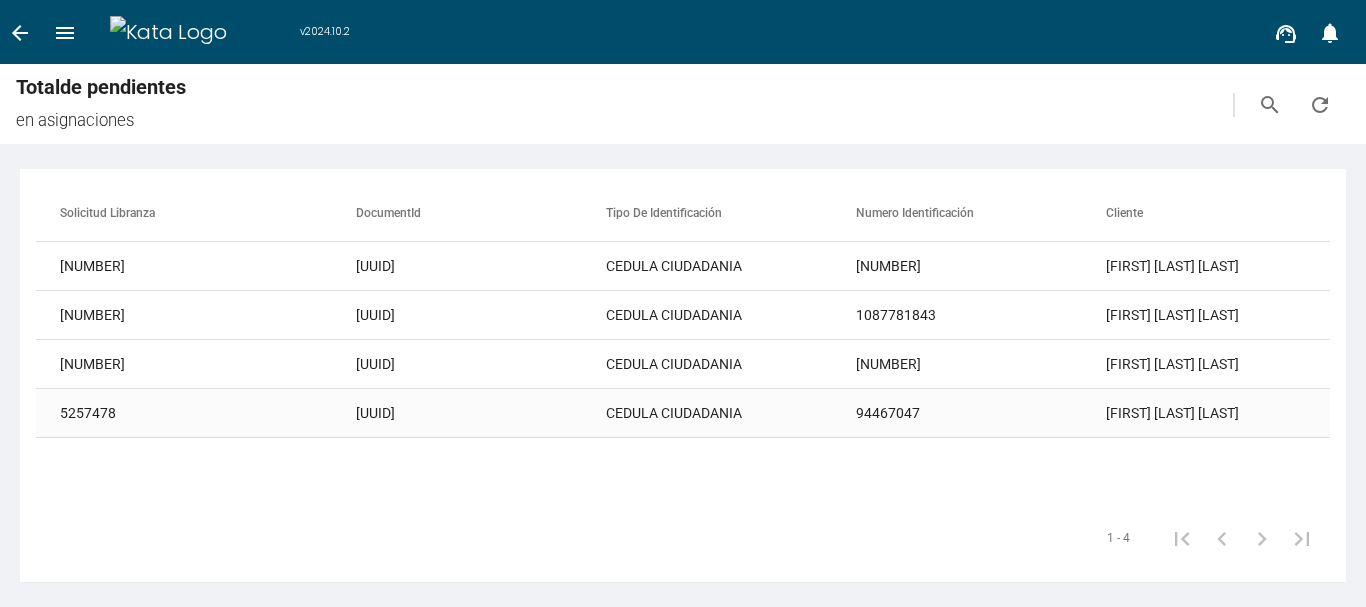 click on "94467047" at bounding box center (981, 266) 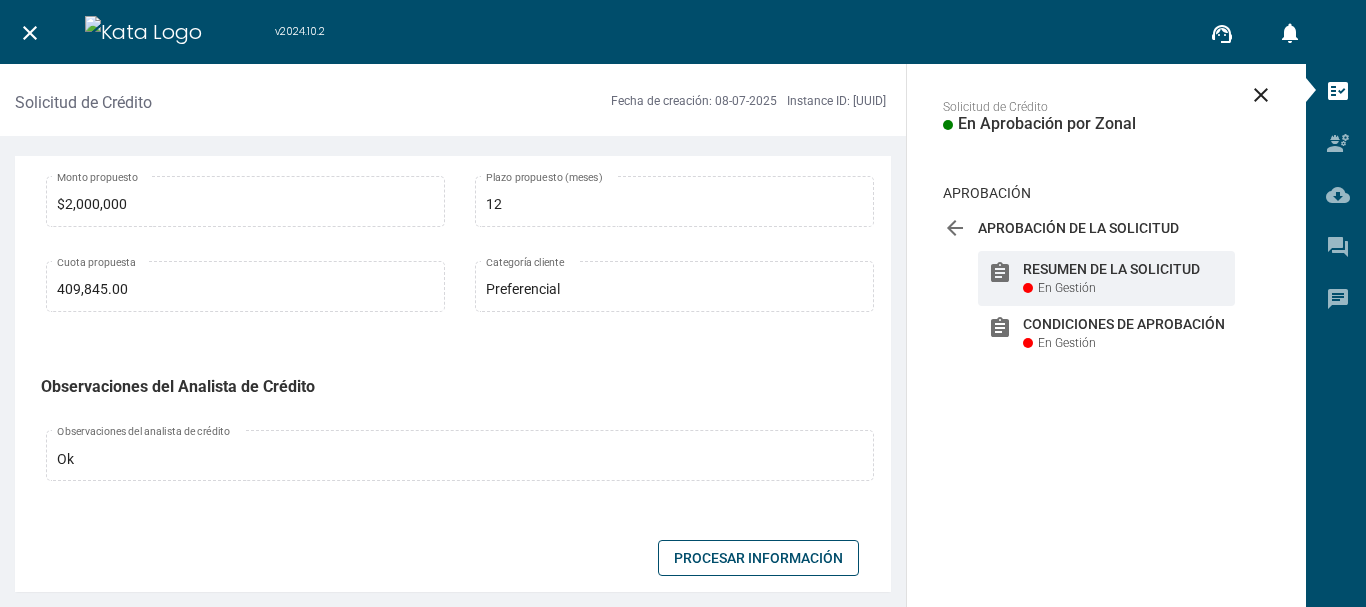 scroll, scrollTop: 800, scrollLeft: 0, axis: vertical 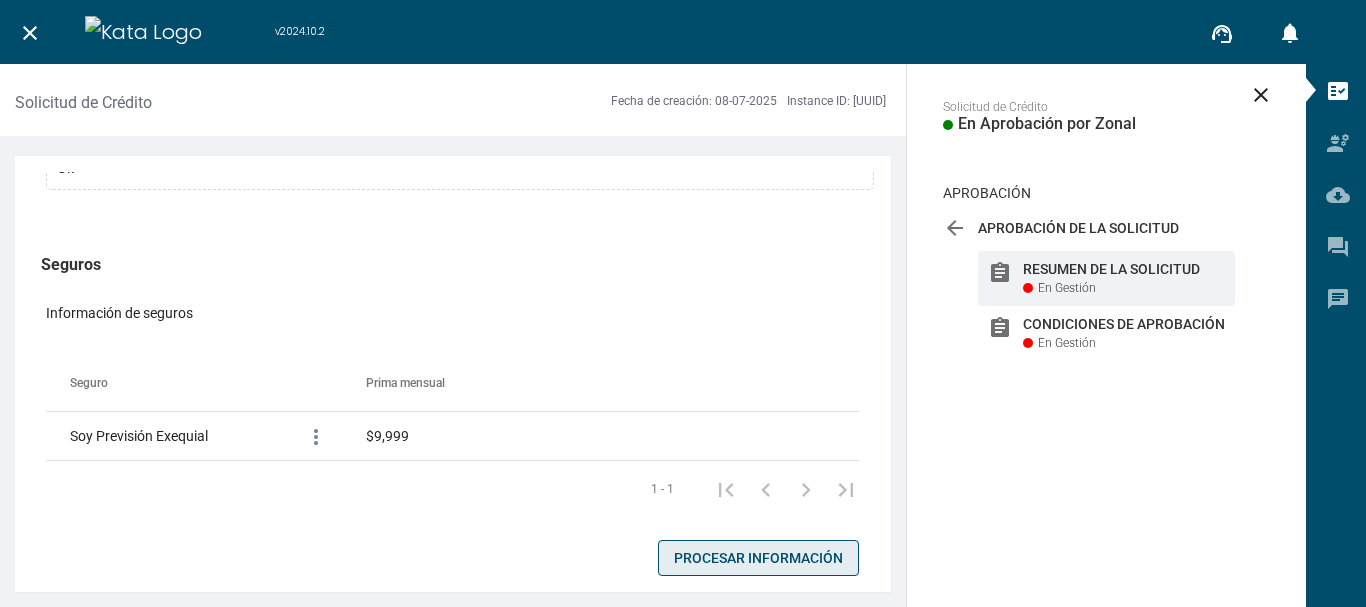 click on "Procesar Información" at bounding box center (758, 558) 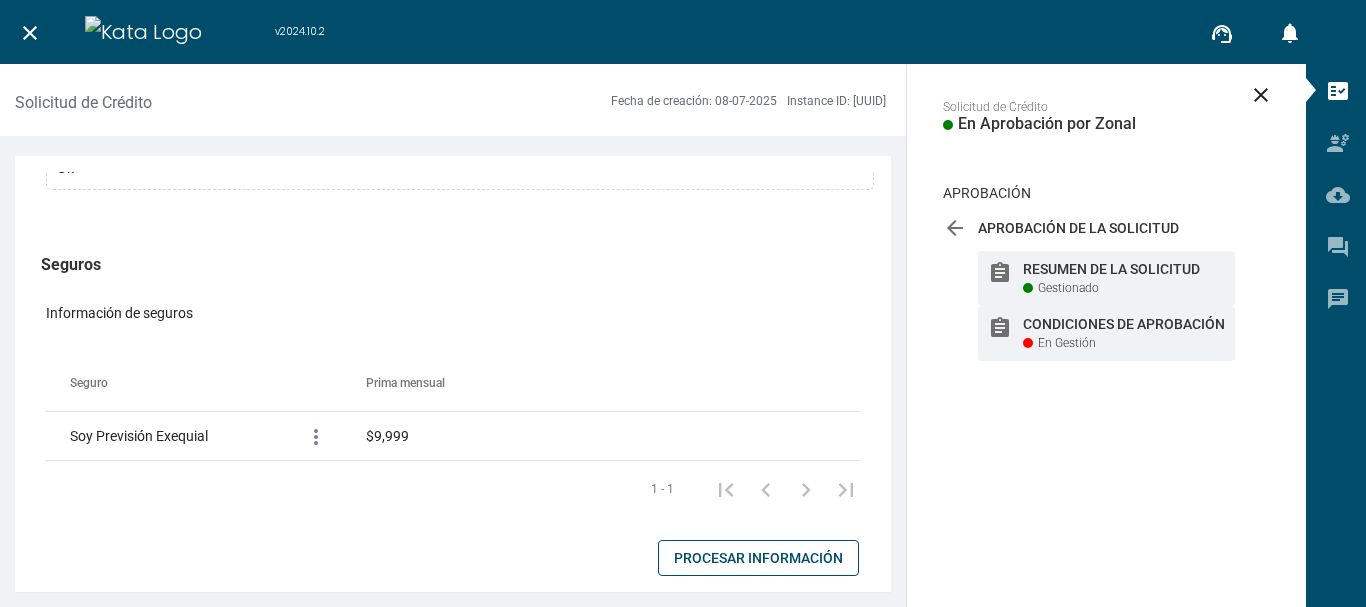 click on "Condiciones de Aprobación" at bounding box center [1124, 269] 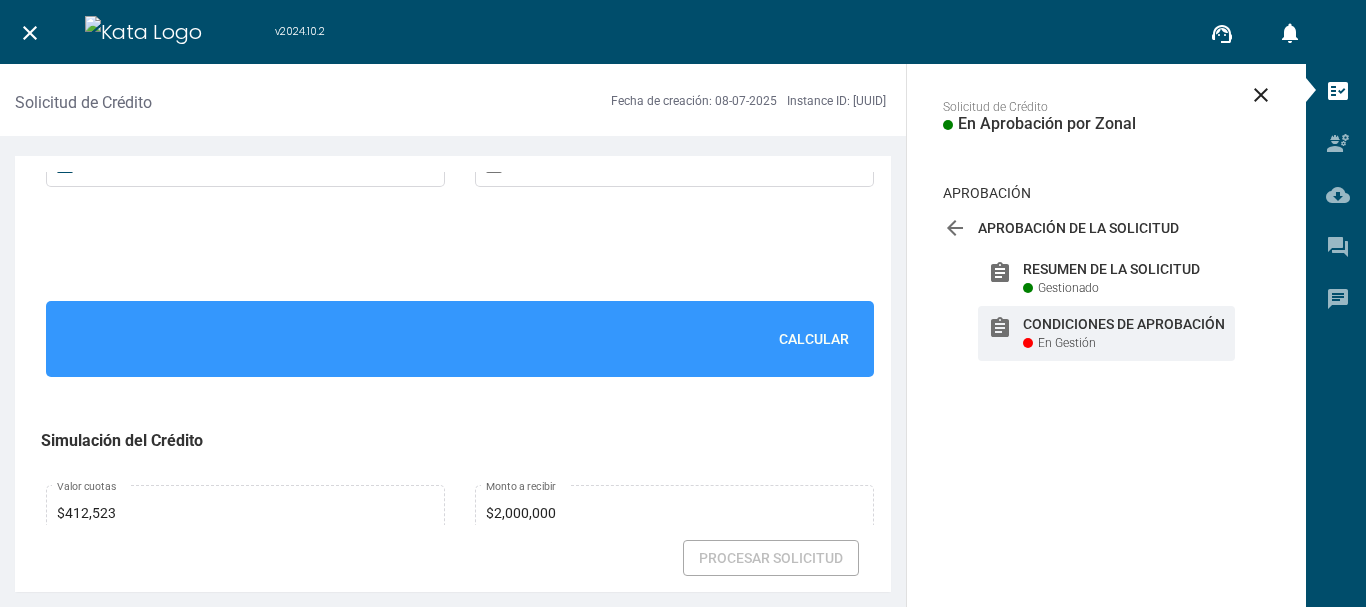 scroll, scrollTop: 1500, scrollLeft: 0, axis: vertical 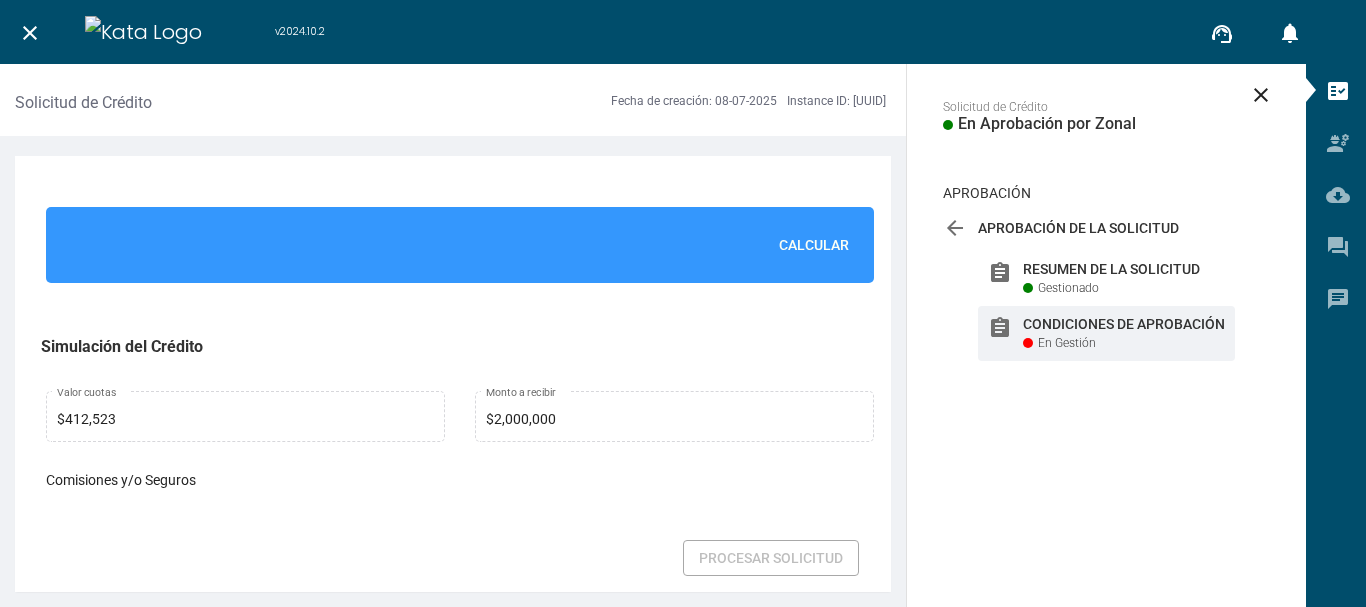 click on "Calcular" at bounding box center (814, 245) 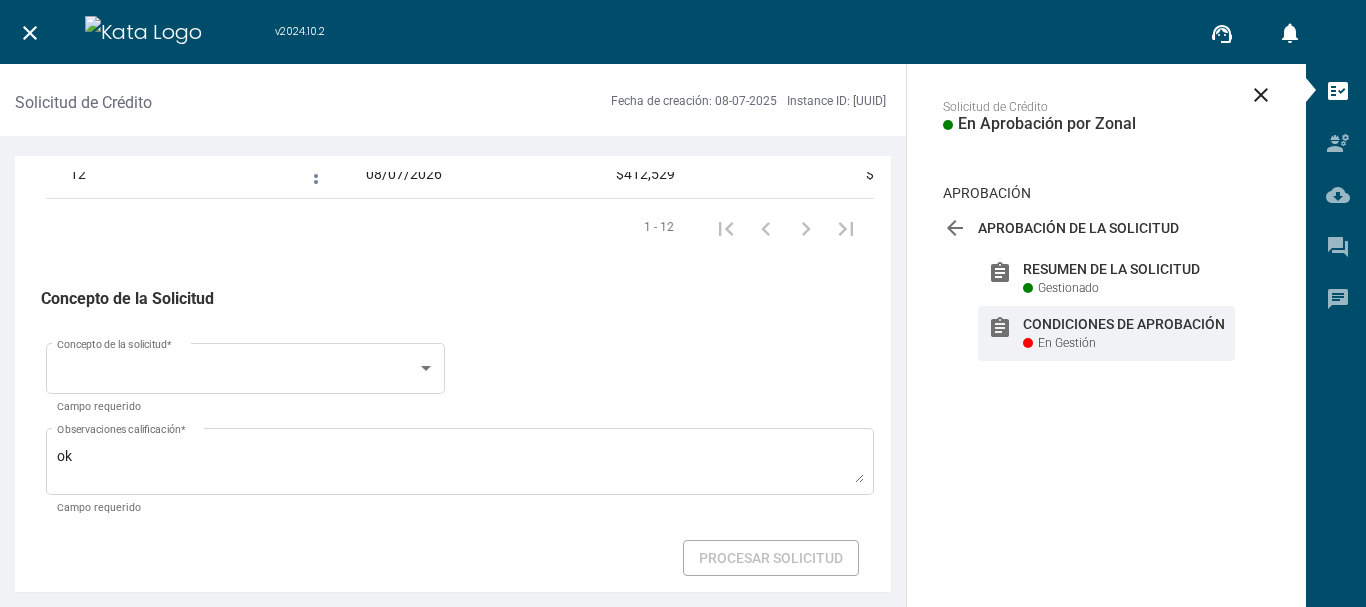 scroll, scrollTop: 3019, scrollLeft: 0, axis: vertical 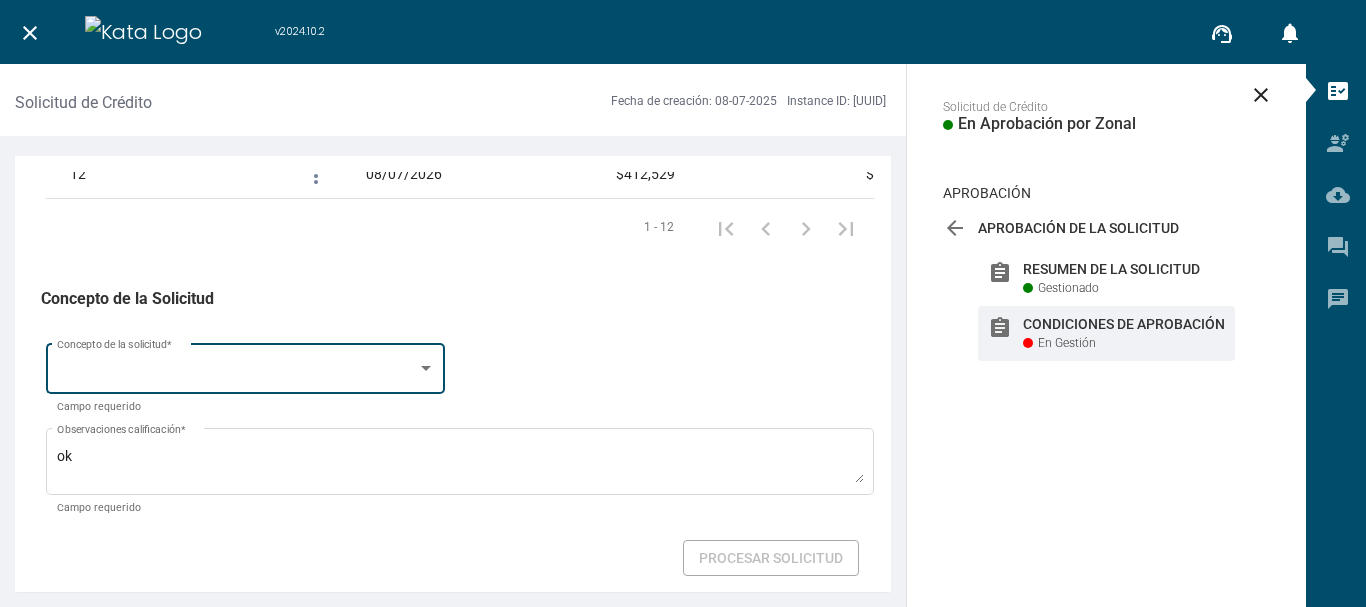 click on "Concepto de la solicitud   *" at bounding box center (245, 366) 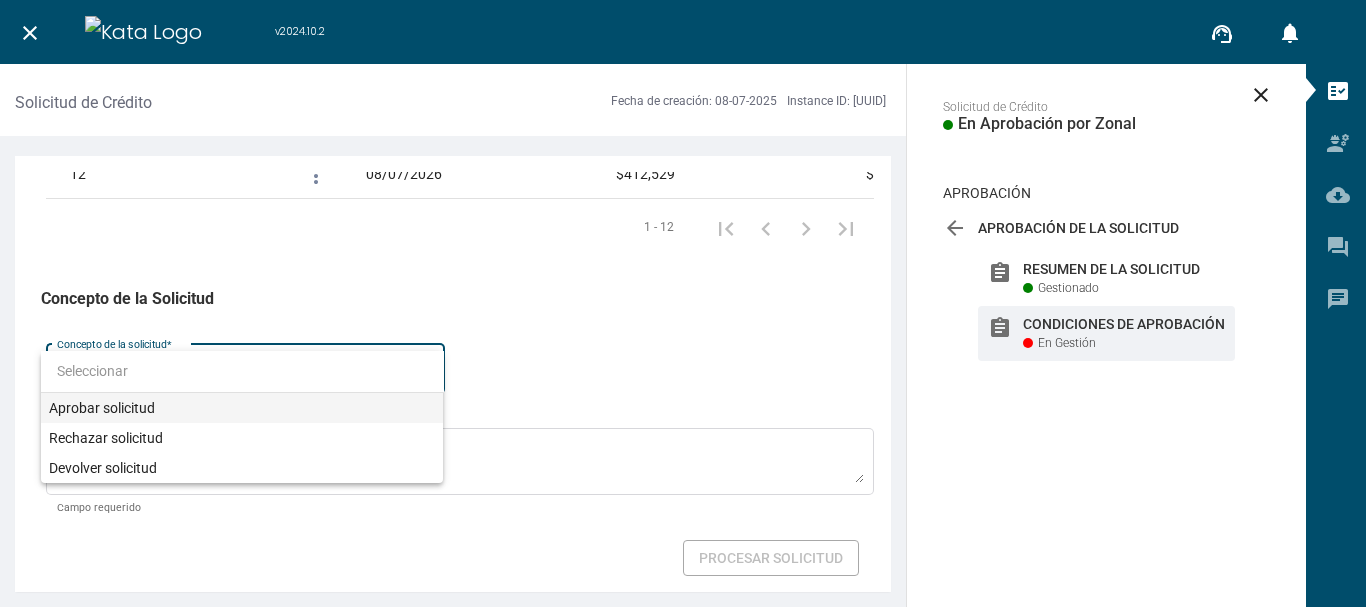 click on "Aprobar solicitud" at bounding box center [242, 408] 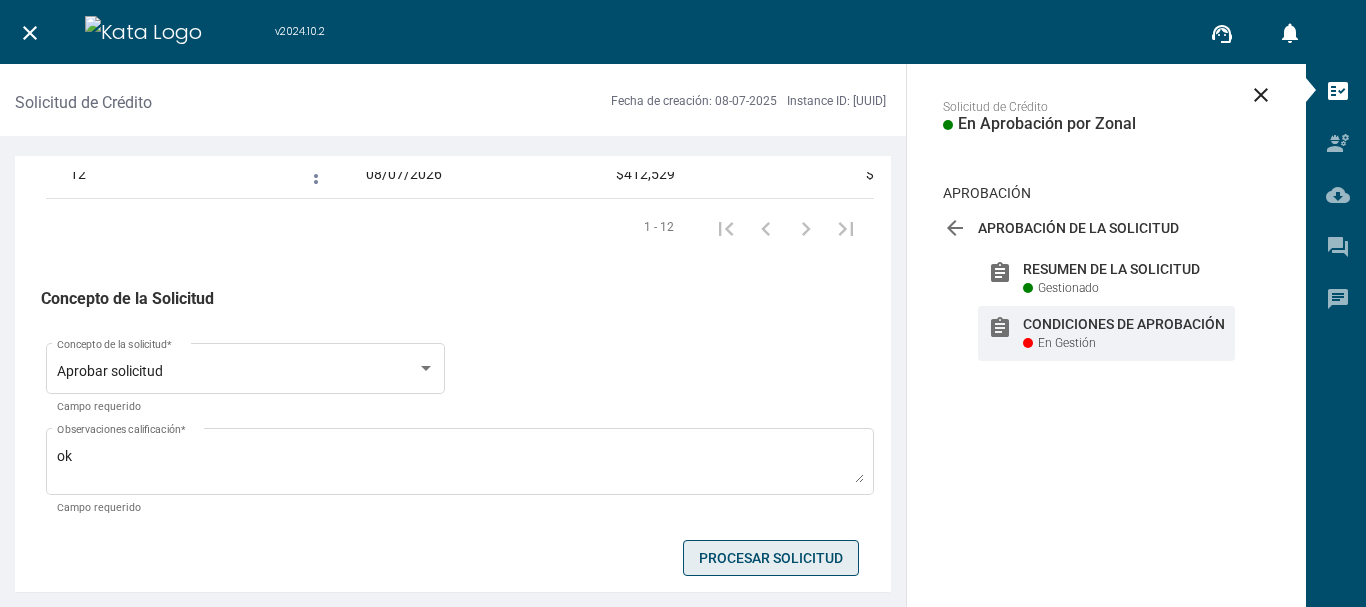 click on "Procesar Solicitud" at bounding box center [771, 558] 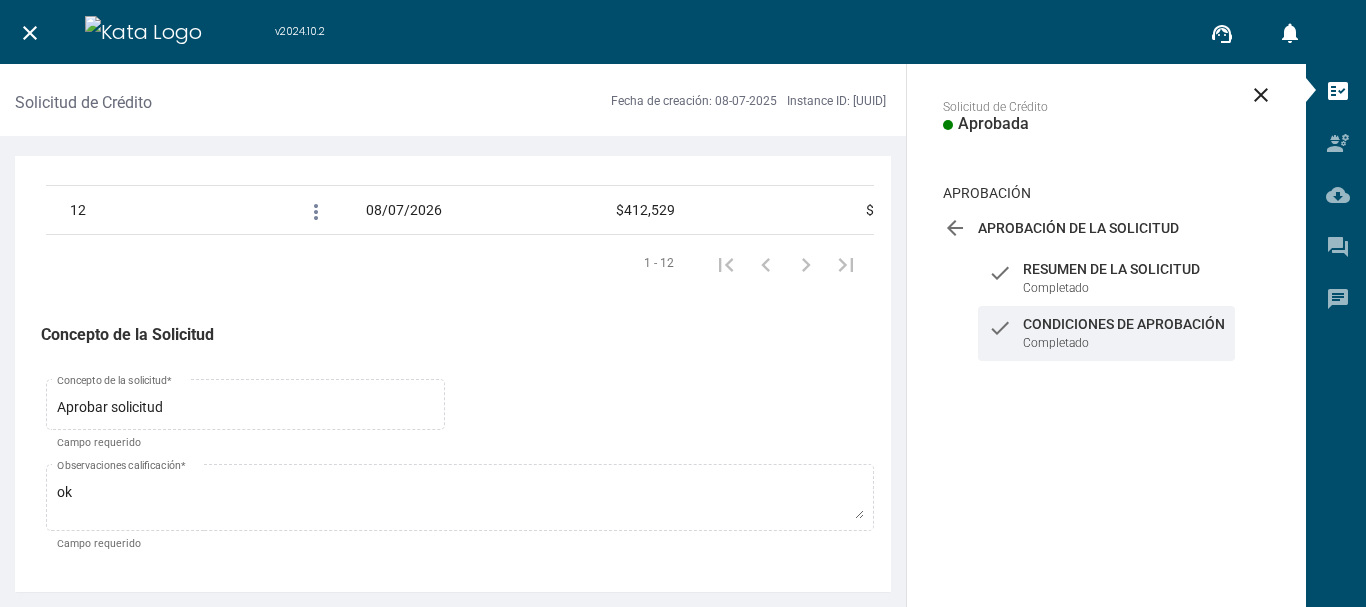 scroll, scrollTop: 2983, scrollLeft: 0, axis: vertical 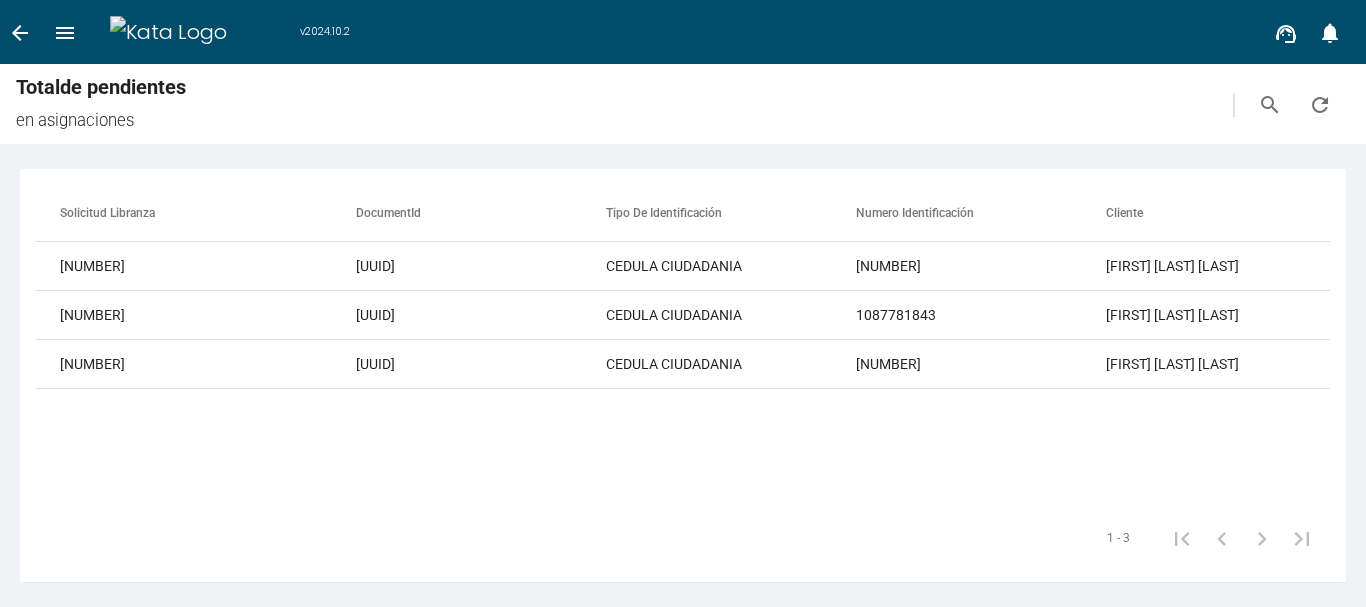 click on "arrow_back" at bounding box center [20, 33] 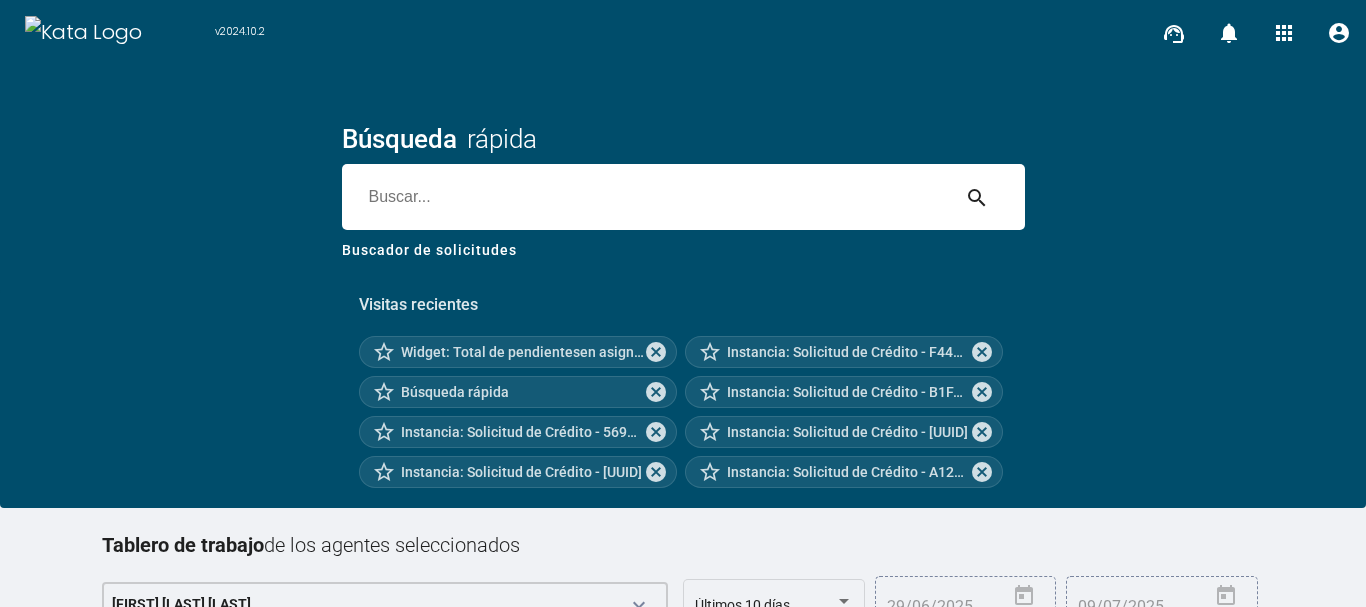 scroll, scrollTop: 254, scrollLeft: 0, axis: vertical 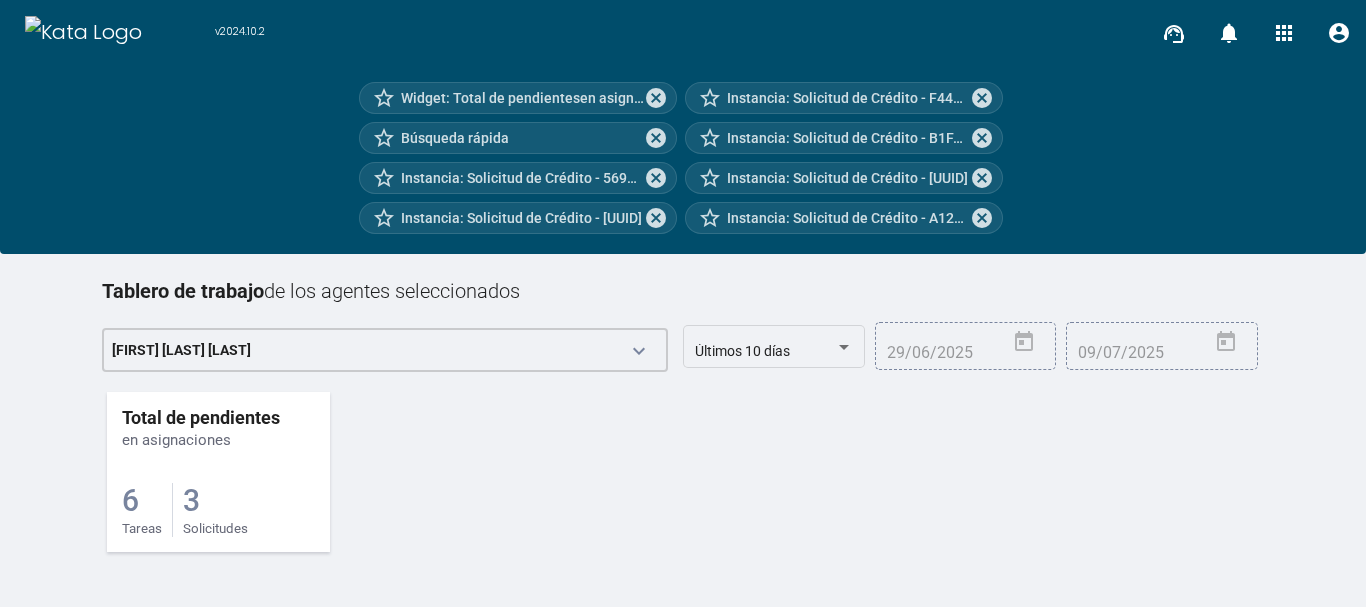 click on "3" at bounding box center [130, 500] 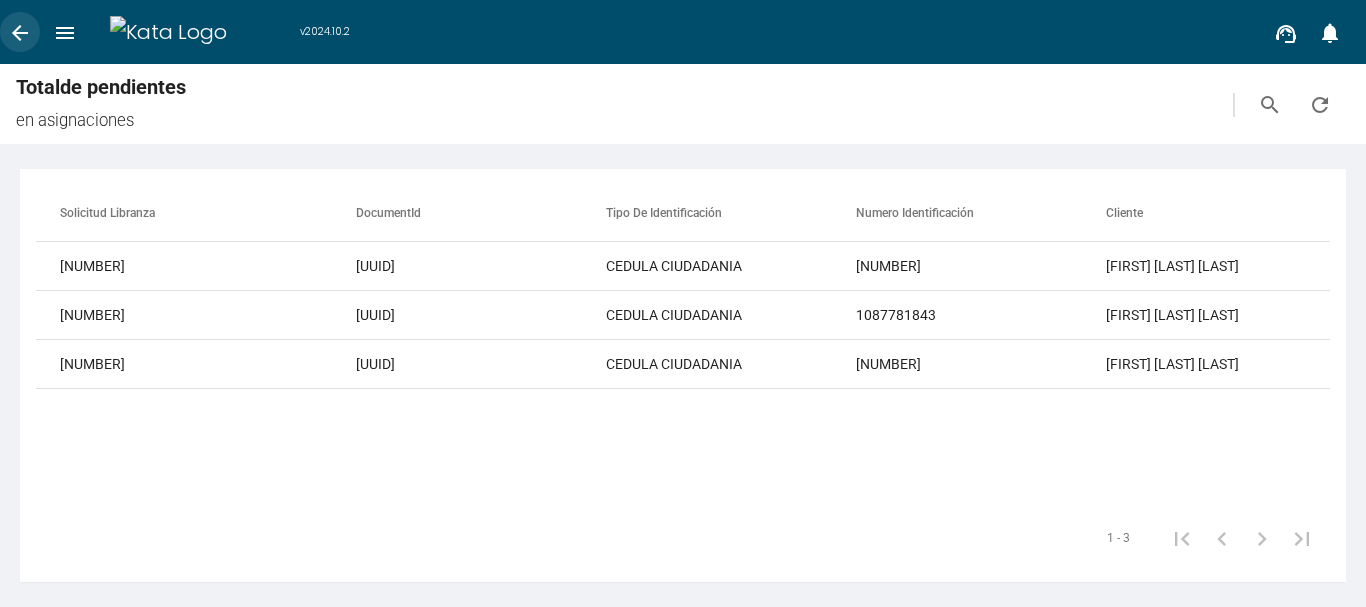 click on "arrow_back" at bounding box center [20, 33] 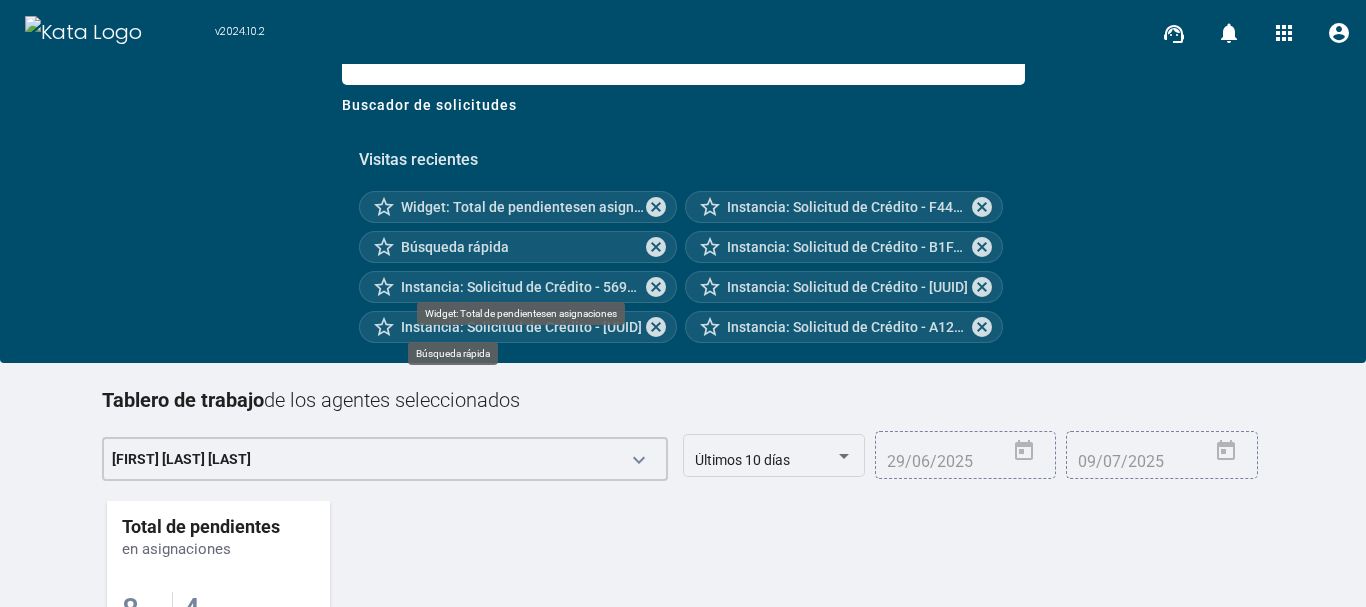 scroll, scrollTop: 254, scrollLeft: 0, axis: vertical 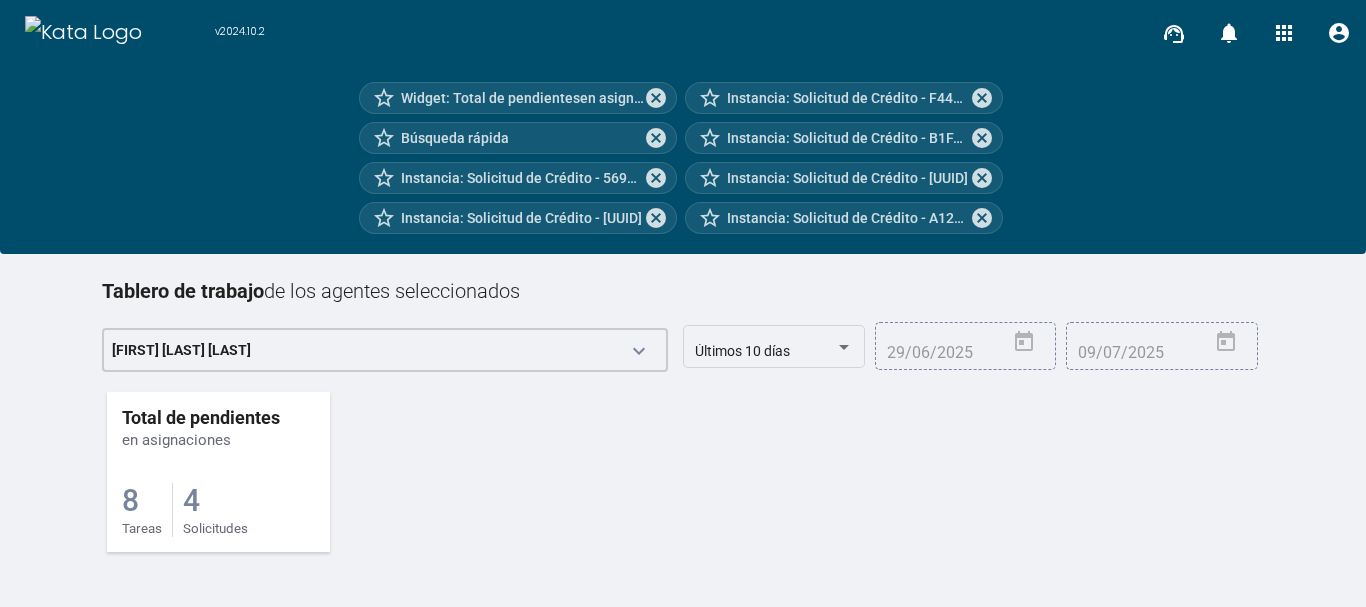 click on "4" at bounding box center (130, 500) 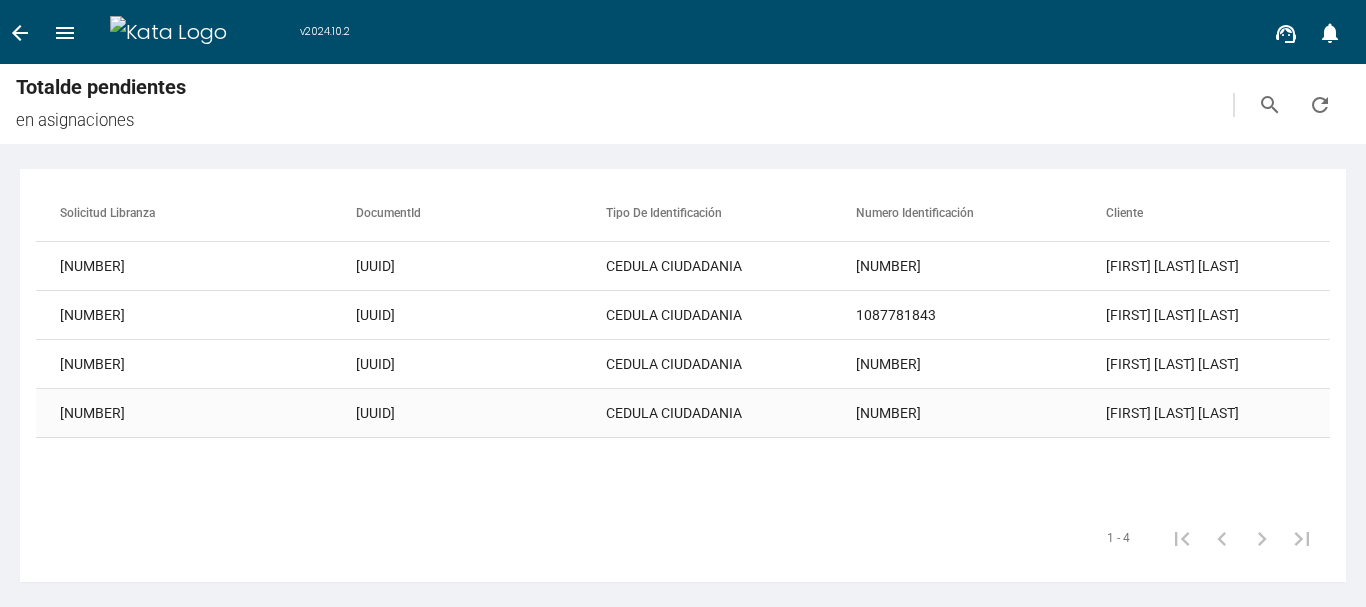 click on "CEDULA CIUDADANIA" at bounding box center [731, 266] 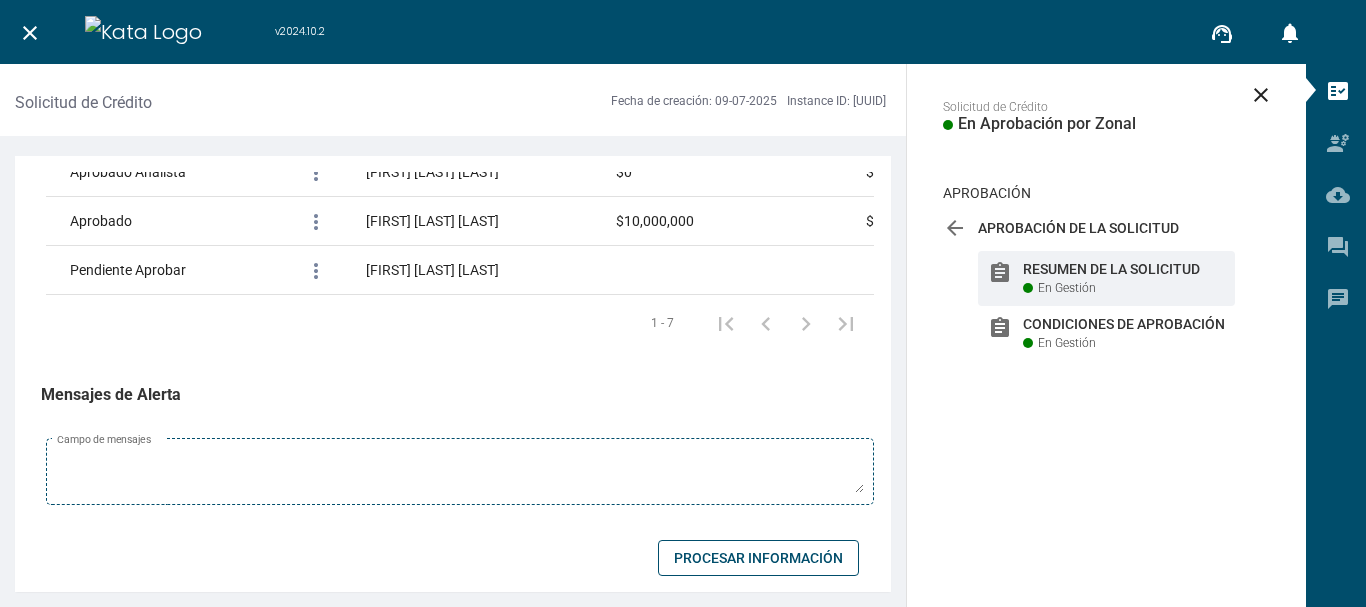 scroll, scrollTop: 2046, scrollLeft: 0, axis: vertical 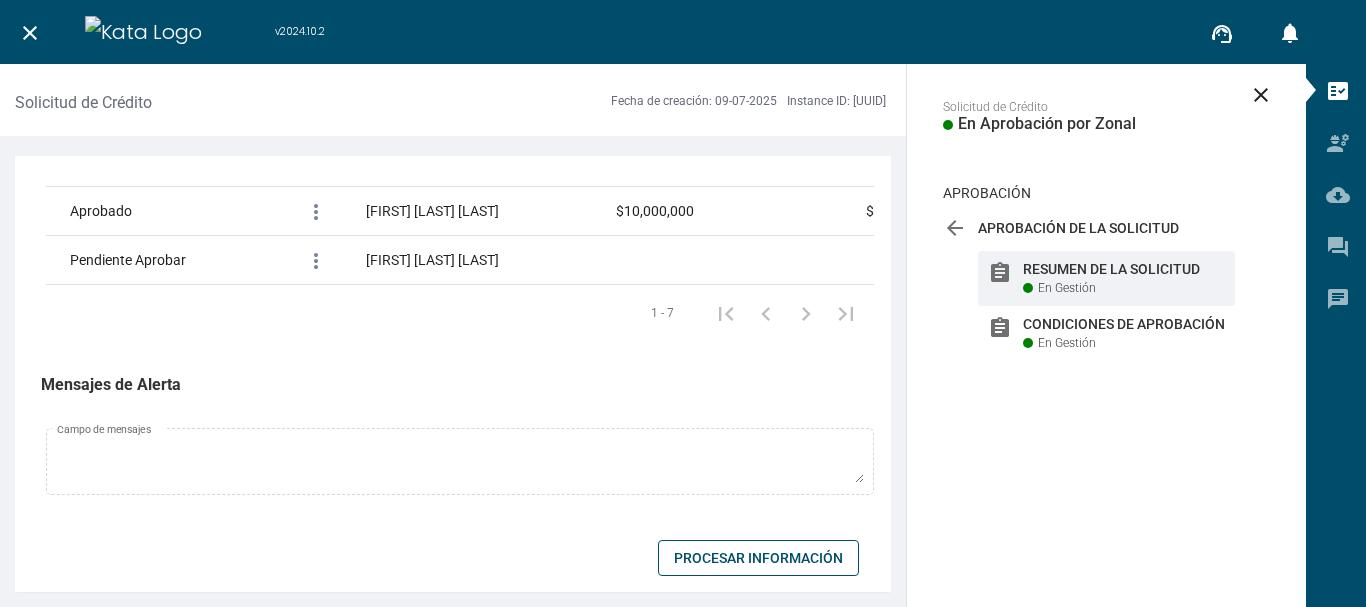 click on "Procesar Información" at bounding box center (758, 558) 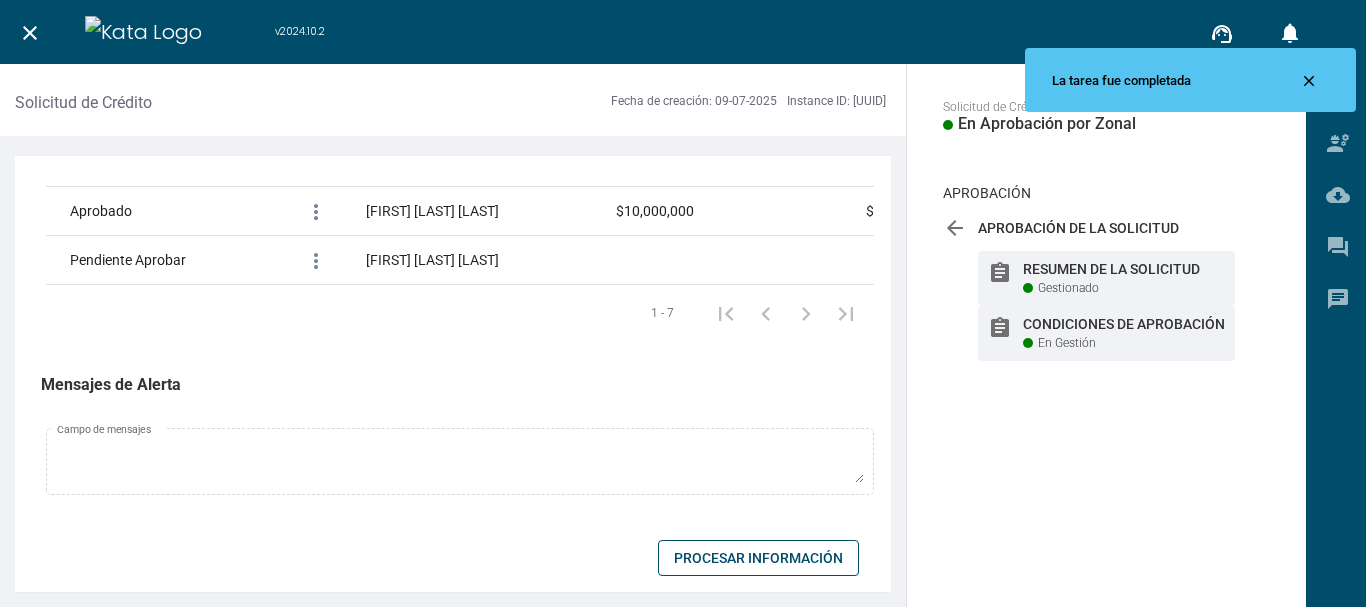 click on "Condiciones de Aprobación" at bounding box center (1124, 269) 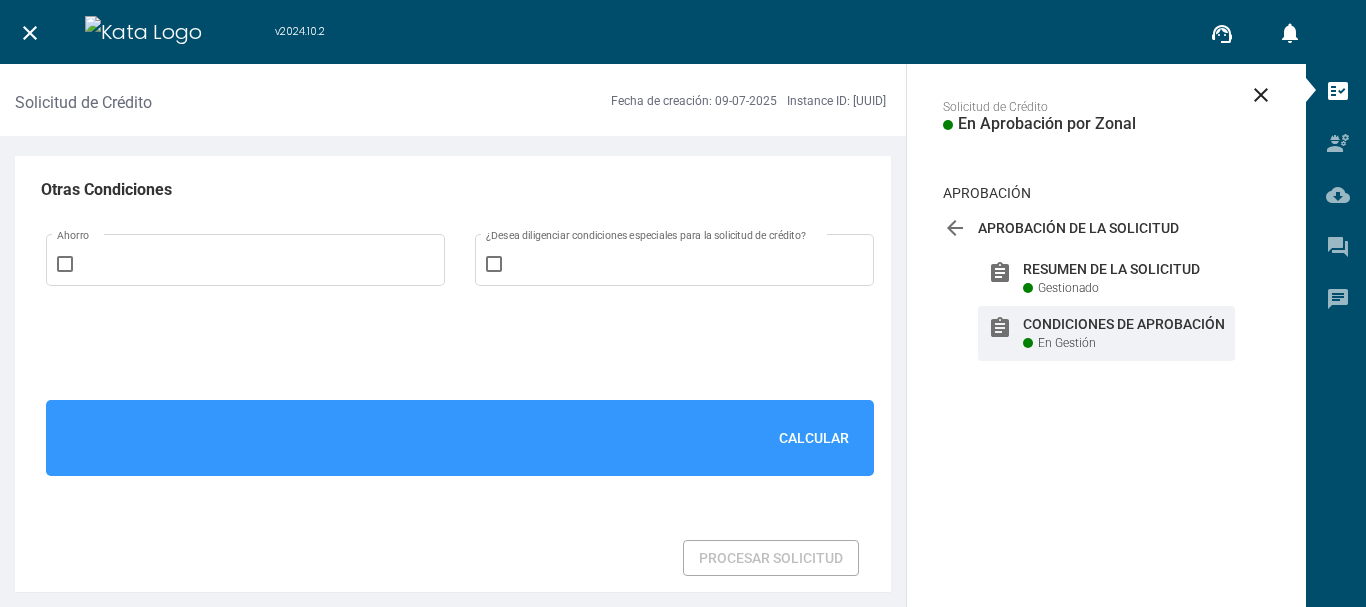 scroll, scrollTop: 1300, scrollLeft: 0, axis: vertical 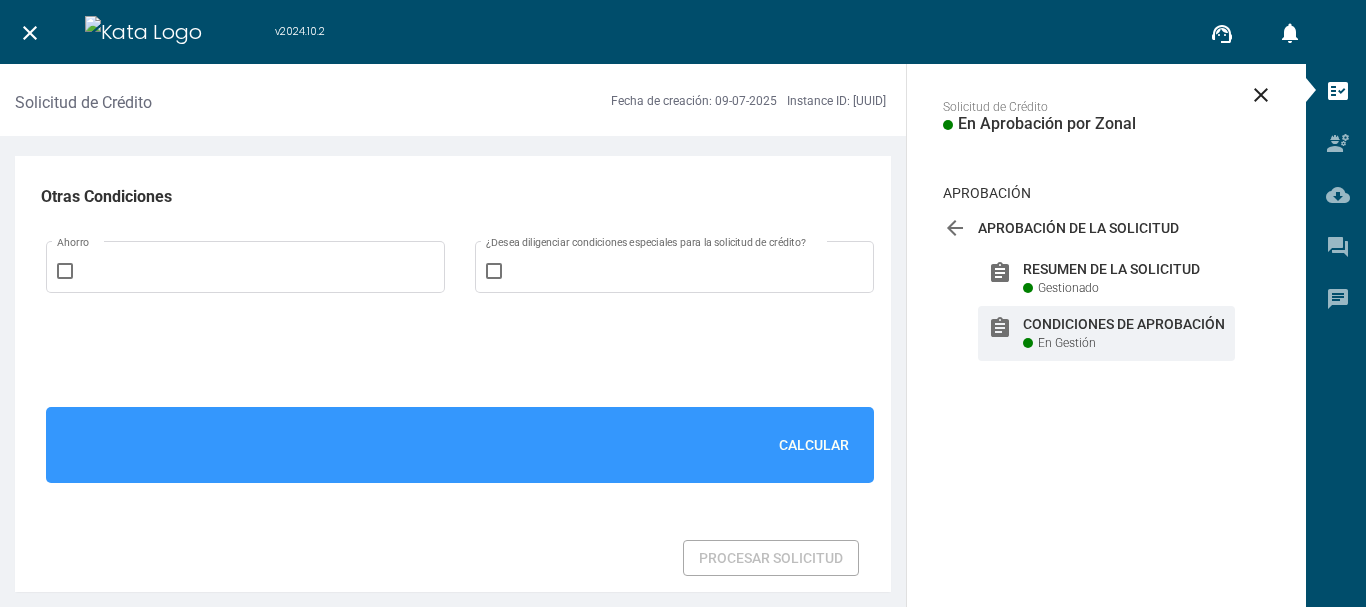 click on "Calcular" at bounding box center [814, 445] 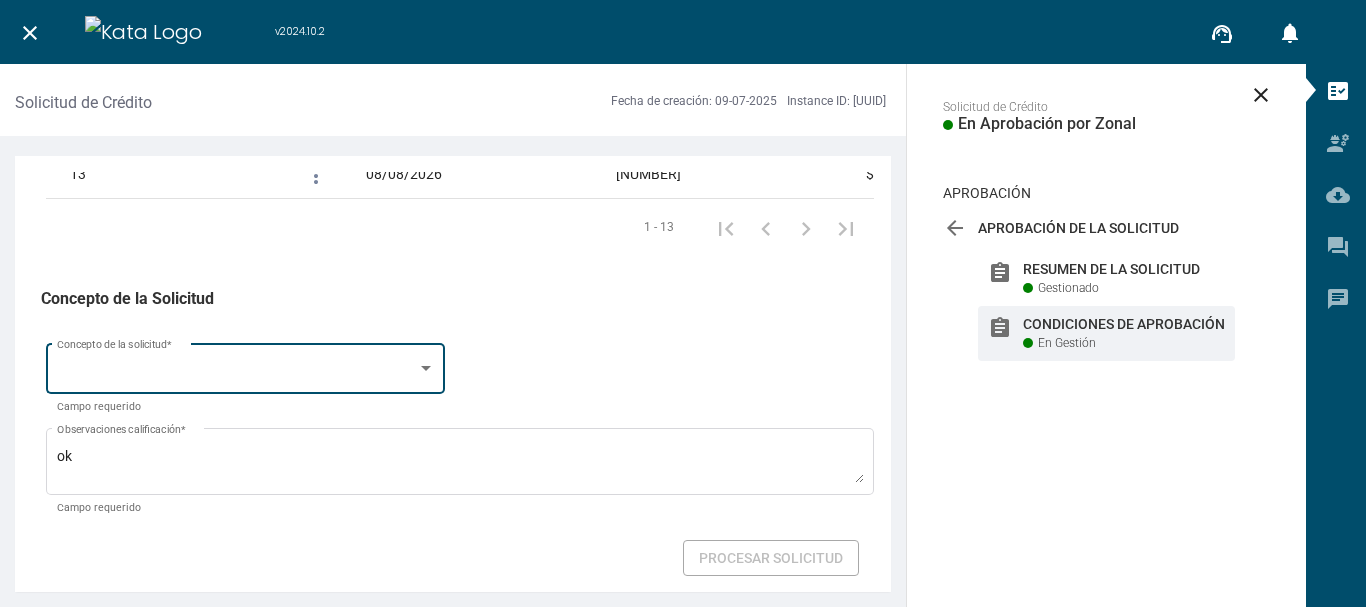 scroll, scrollTop: 3215, scrollLeft: 0, axis: vertical 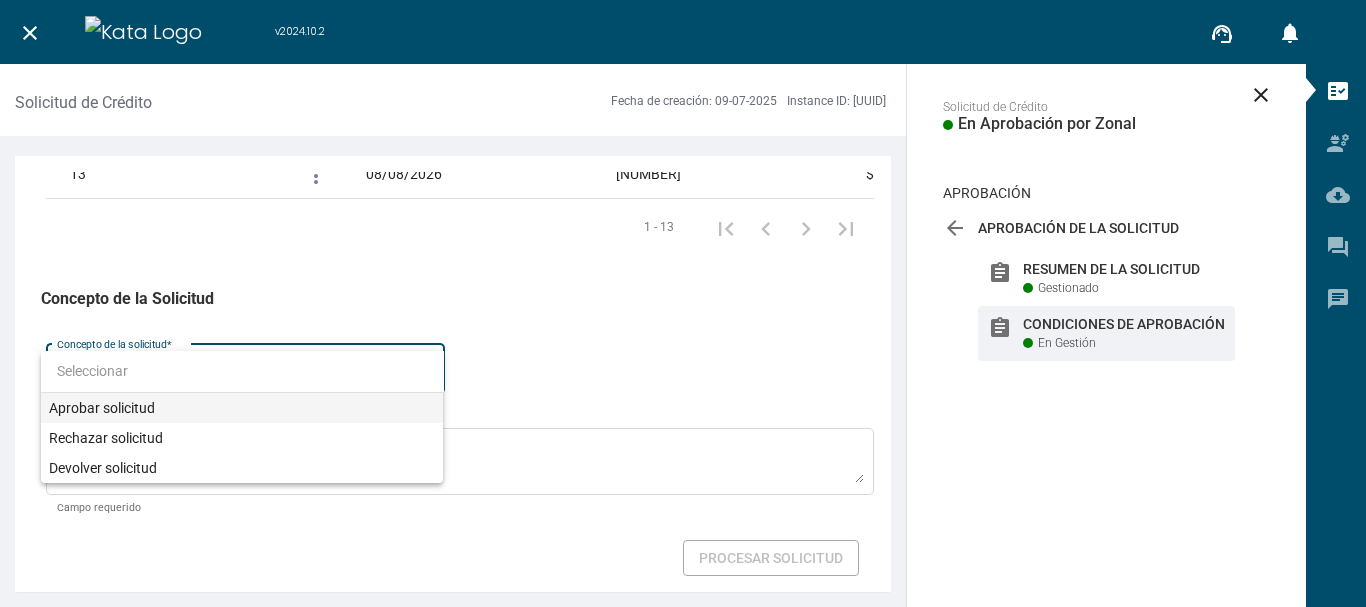 click on "Aprobar solicitud" at bounding box center (242, 408) 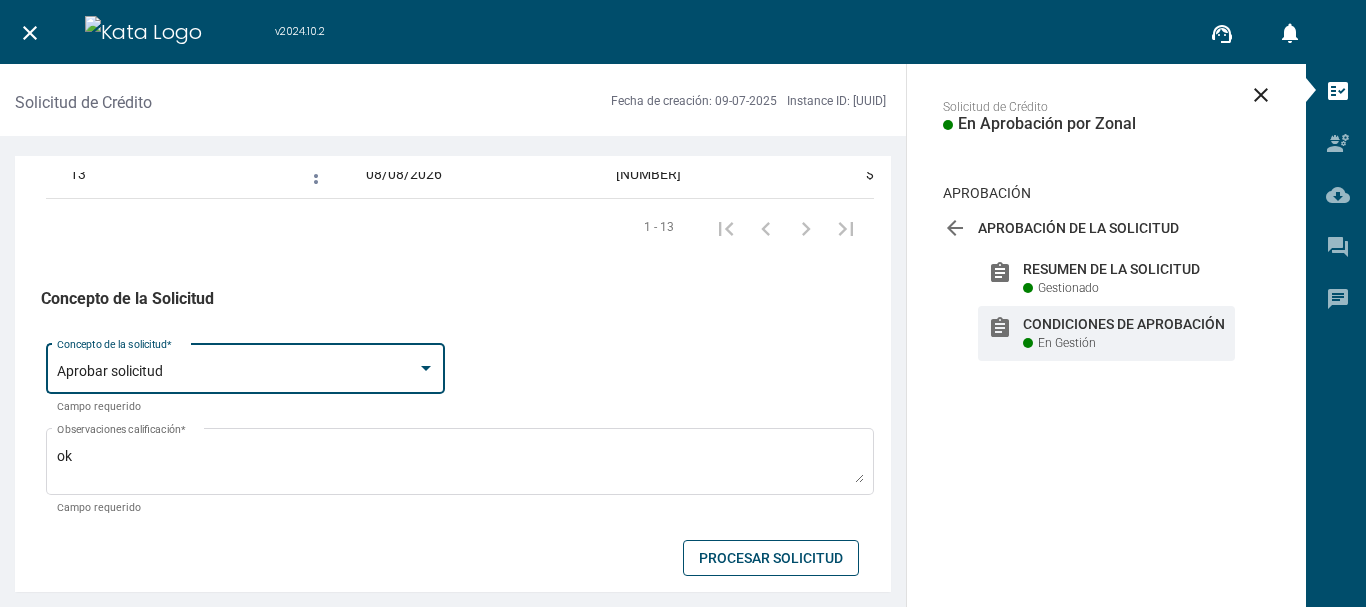click on "Procesar Solicitud" at bounding box center [771, 558] 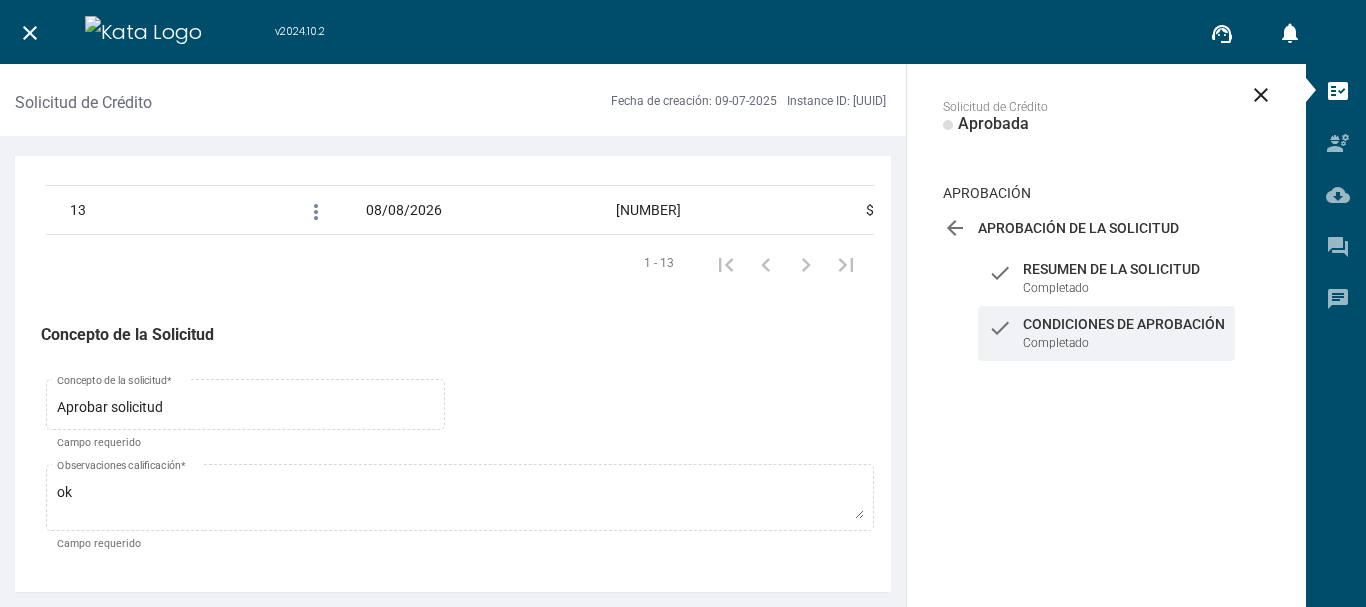 scroll, scrollTop: 3179, scrollLeft: 0, axis: vertical 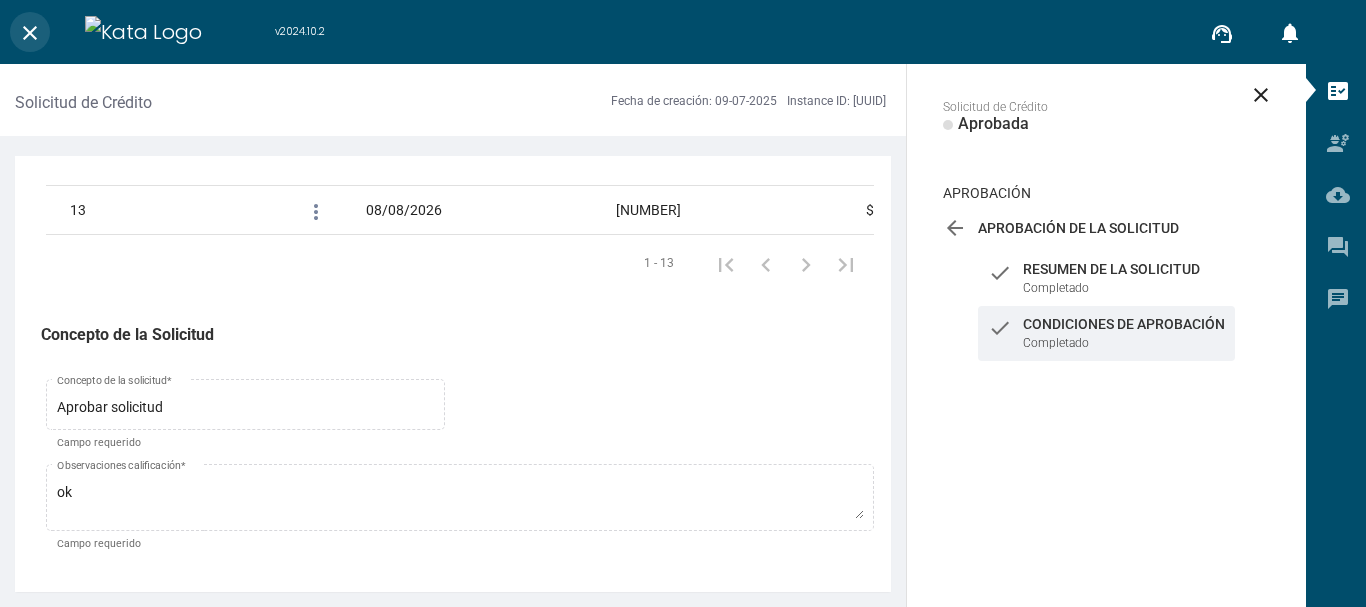 click on "close" at bounding box center (30, 33) 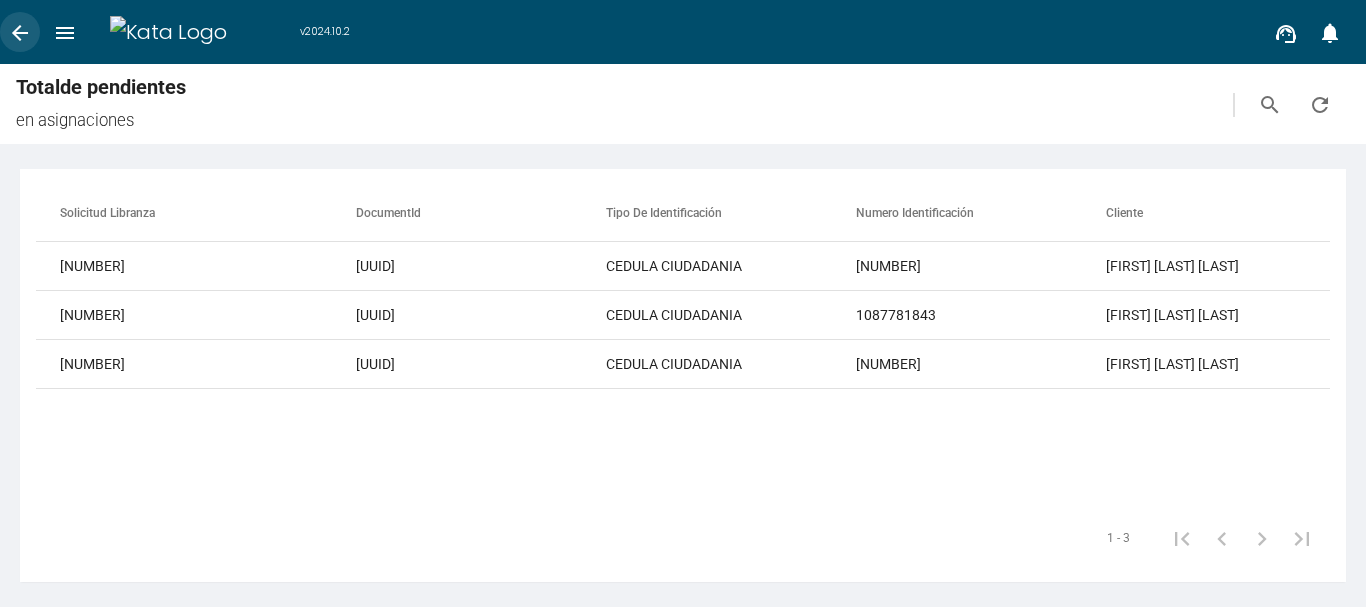 click on "arrow_back" at bounding box center [20, 33] 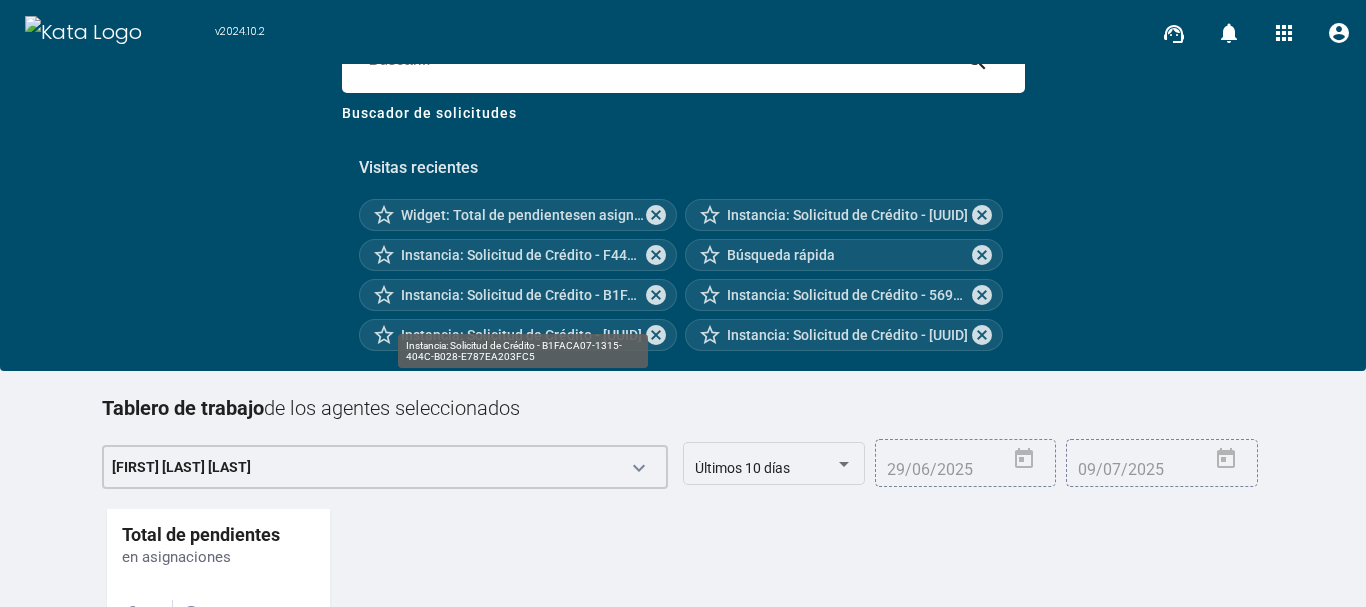 scroll, scrollTop: 254, scrollLeft: 0, axis: vertical 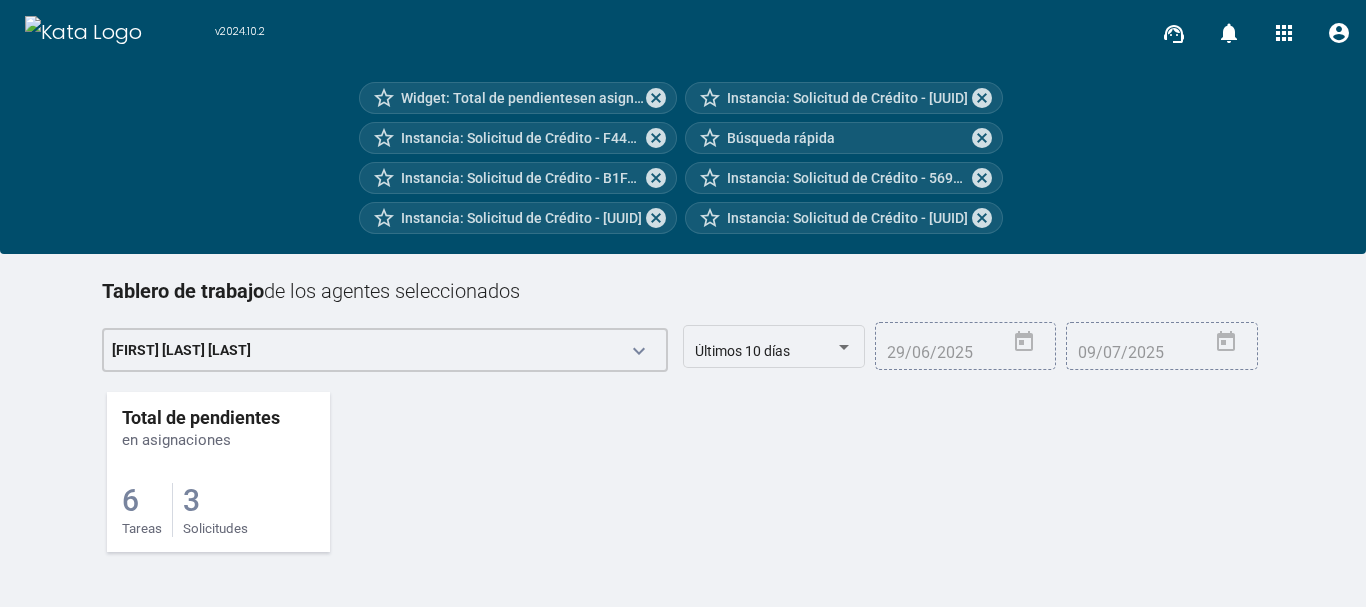 click on "3" at bounding box center [130, 500] 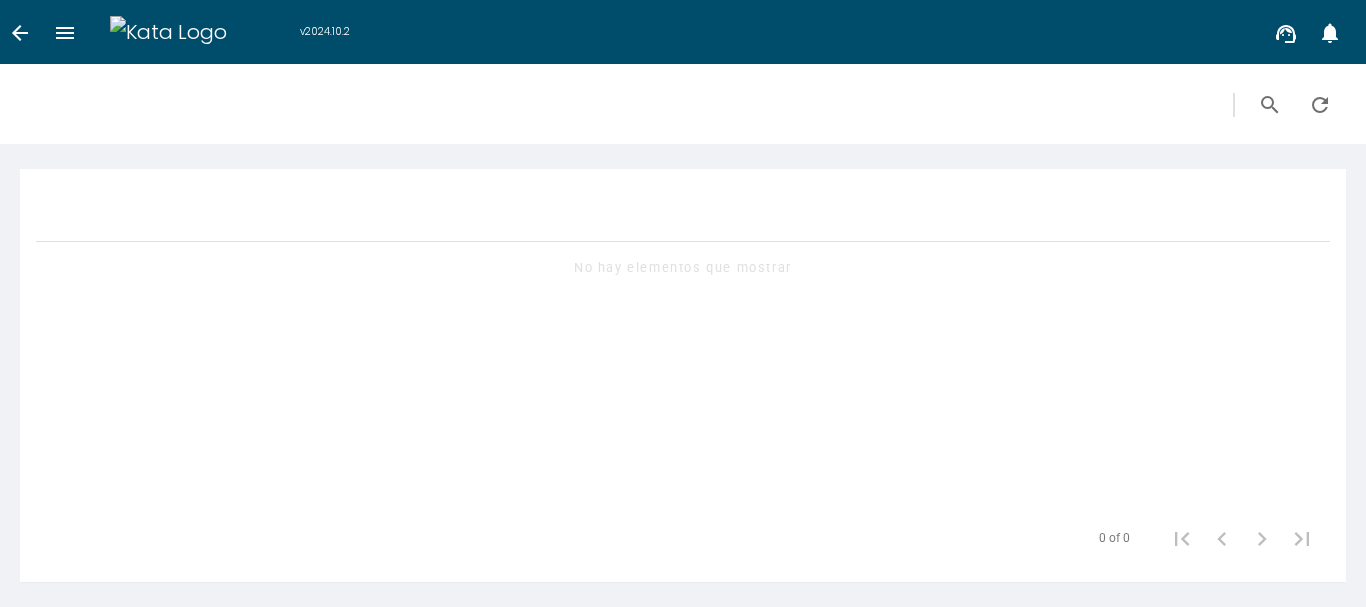 scroll, scrollTop: 0, scrollLeft: 0, axis: both 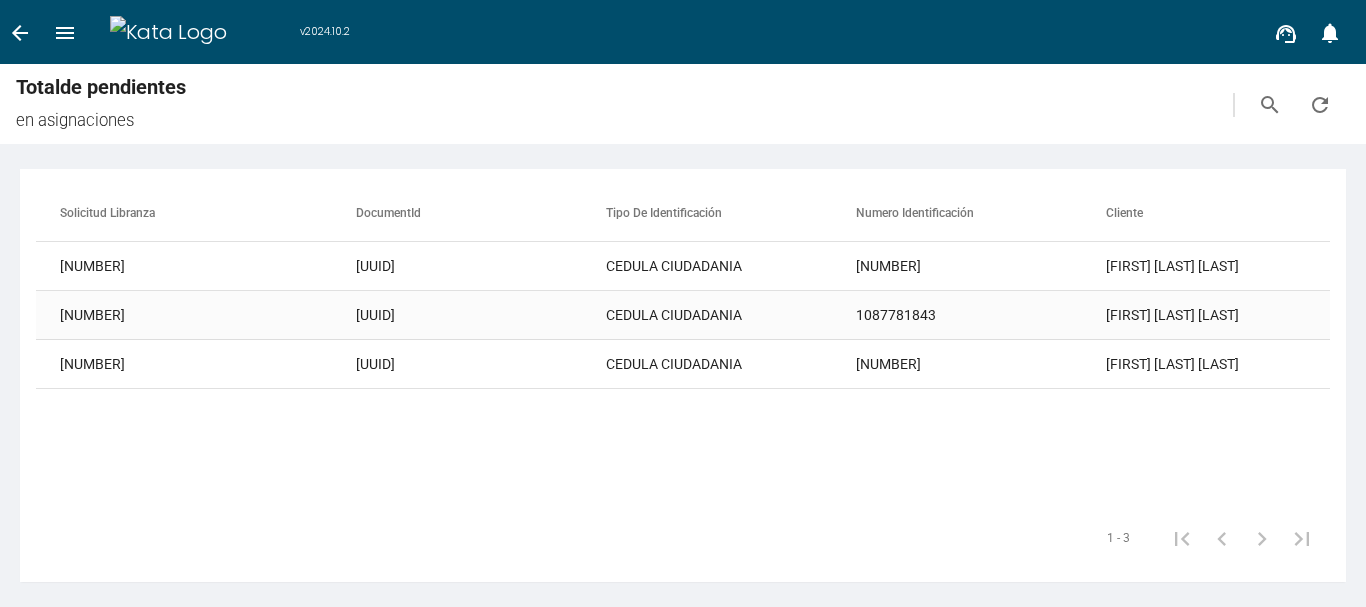 click on "CEDULA CIUDADANIA" at bounding box center [731, 266] 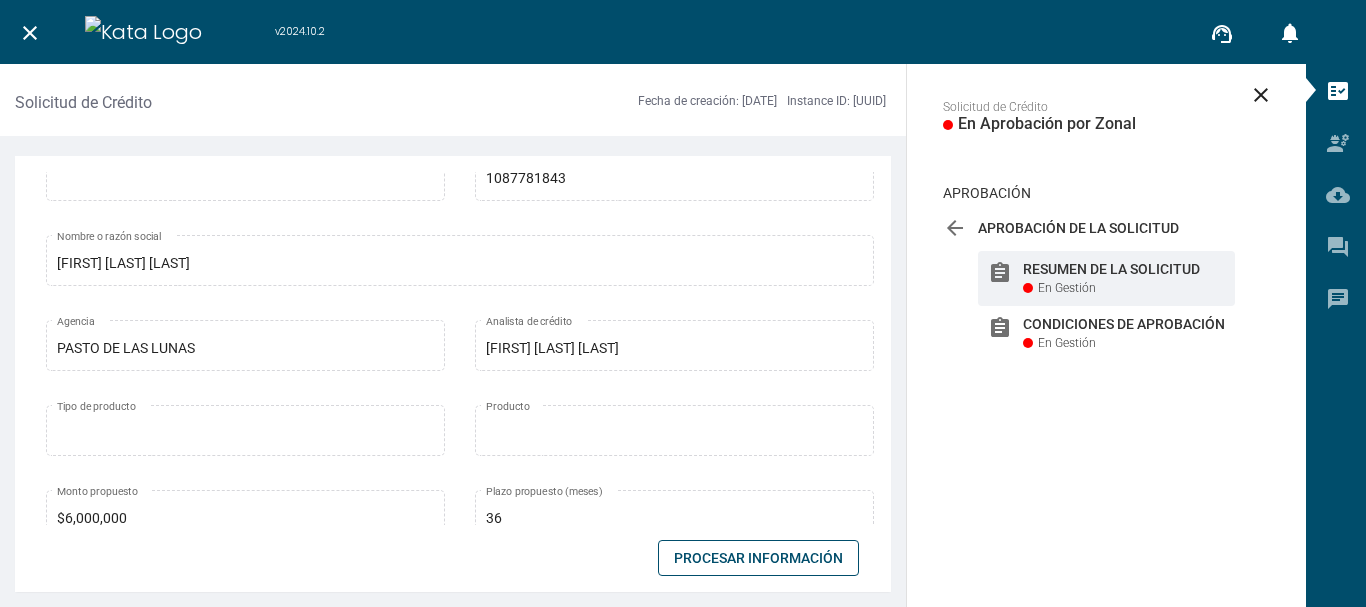 scroll, scrollTop: 300, scrollLeft: 0, axis: vertical 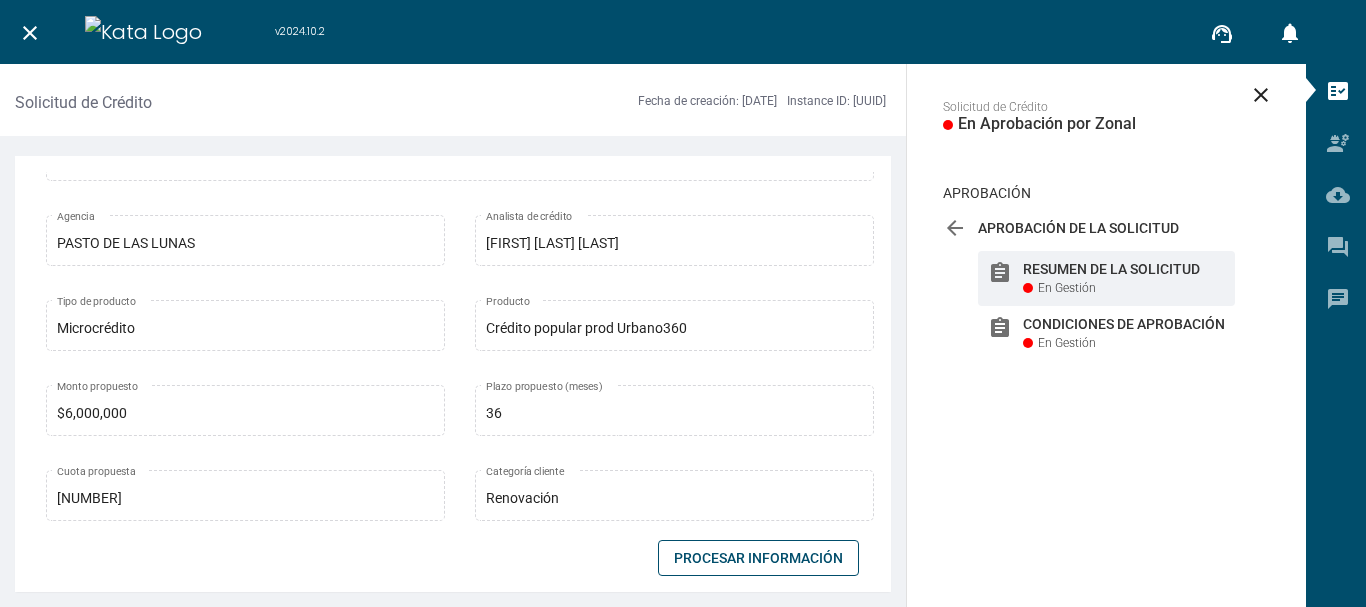 click on "Procesar Información" at bounding box center (758, 558) 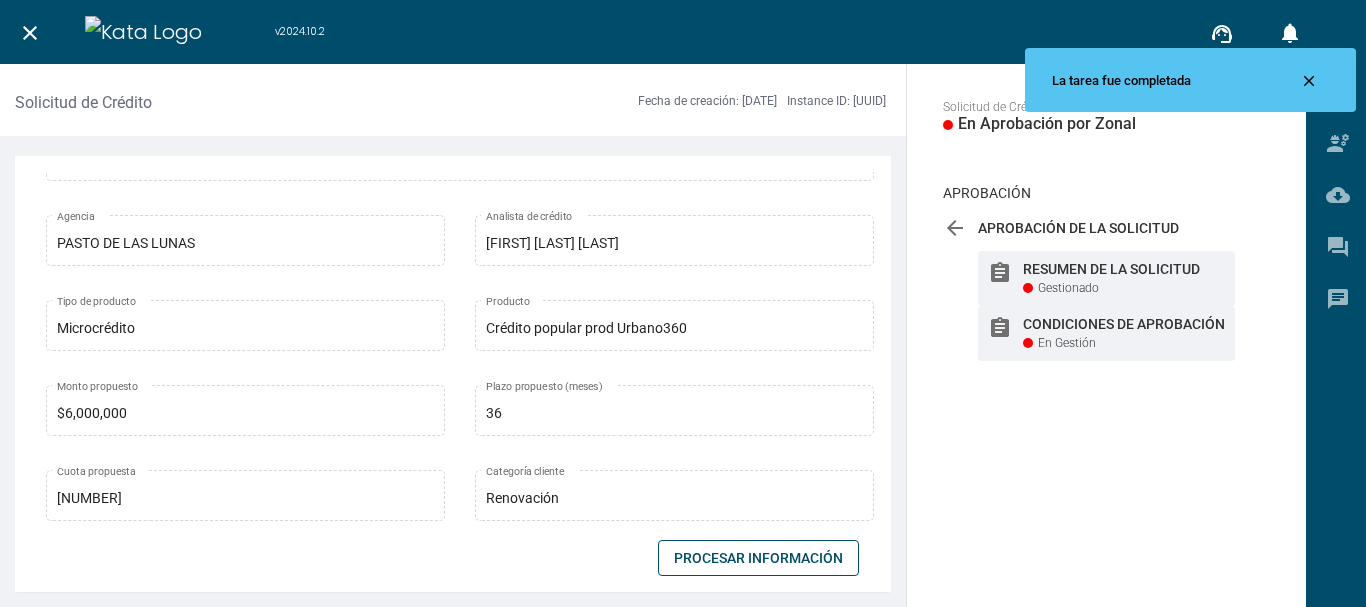 click on "Condiciones de Aprobación" at bounding box center [1124, 269] 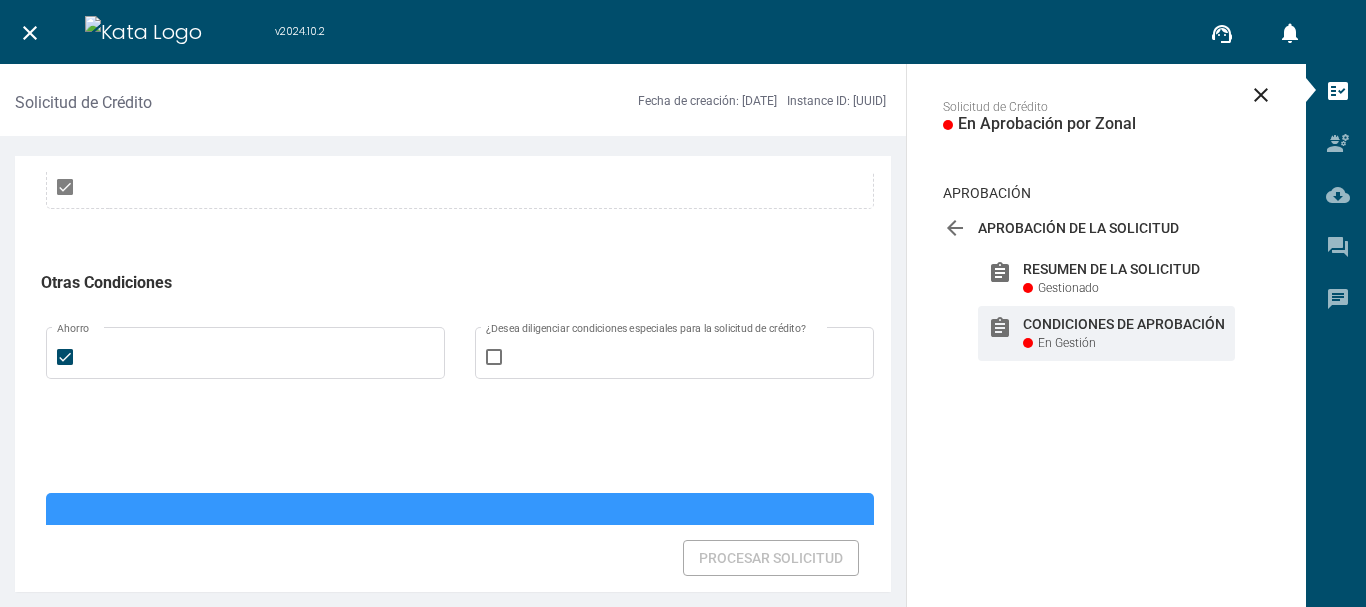 scroll, scrollTop: 1400, scrollLeft: 0, axis: vertical 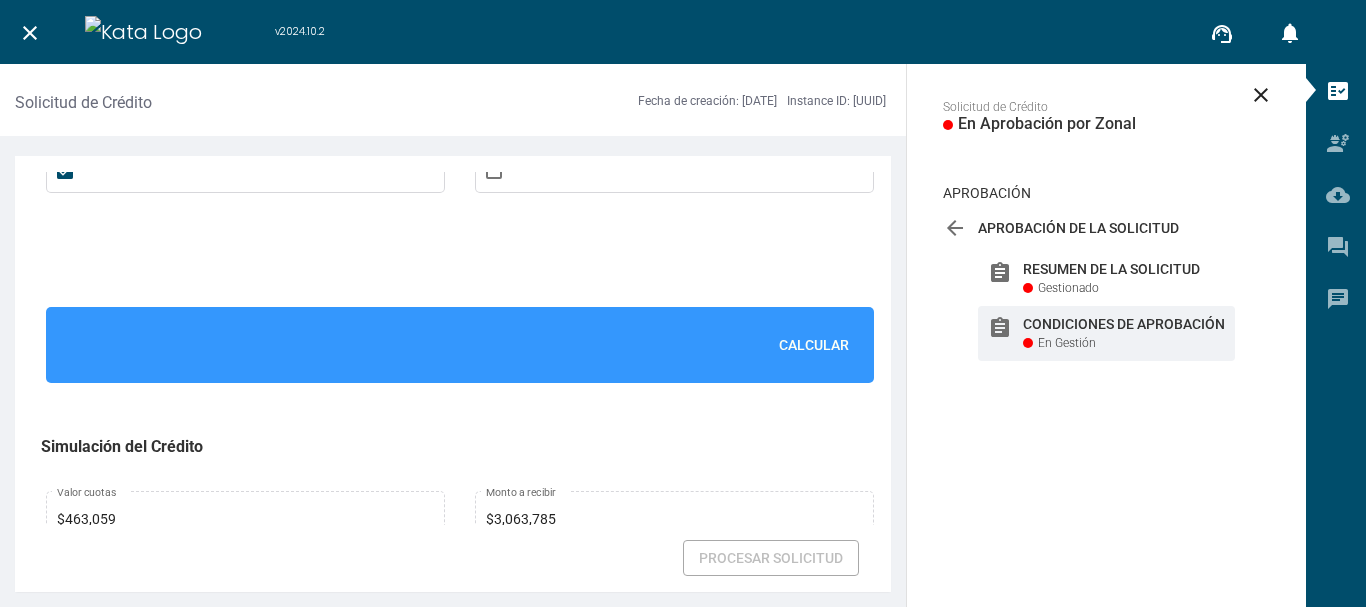 click on "Calcular" at bounding box center [814, 345] 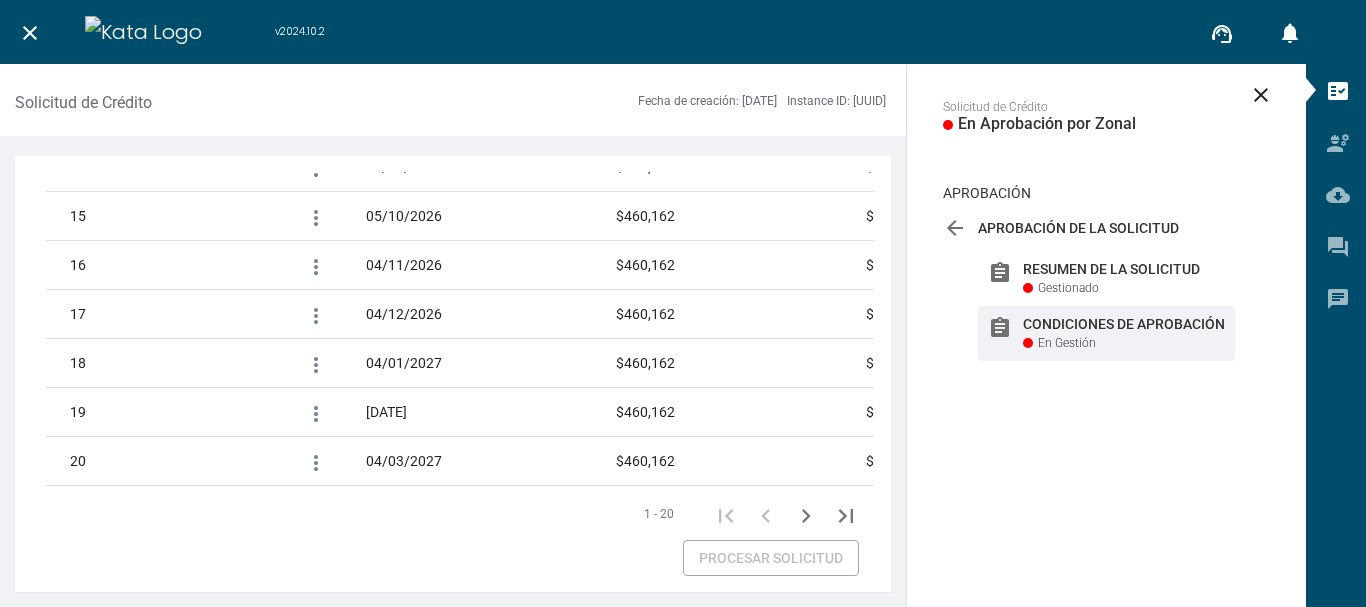 scroll, scrollTop: 3509, scrollLeft: 0, axis: vertical 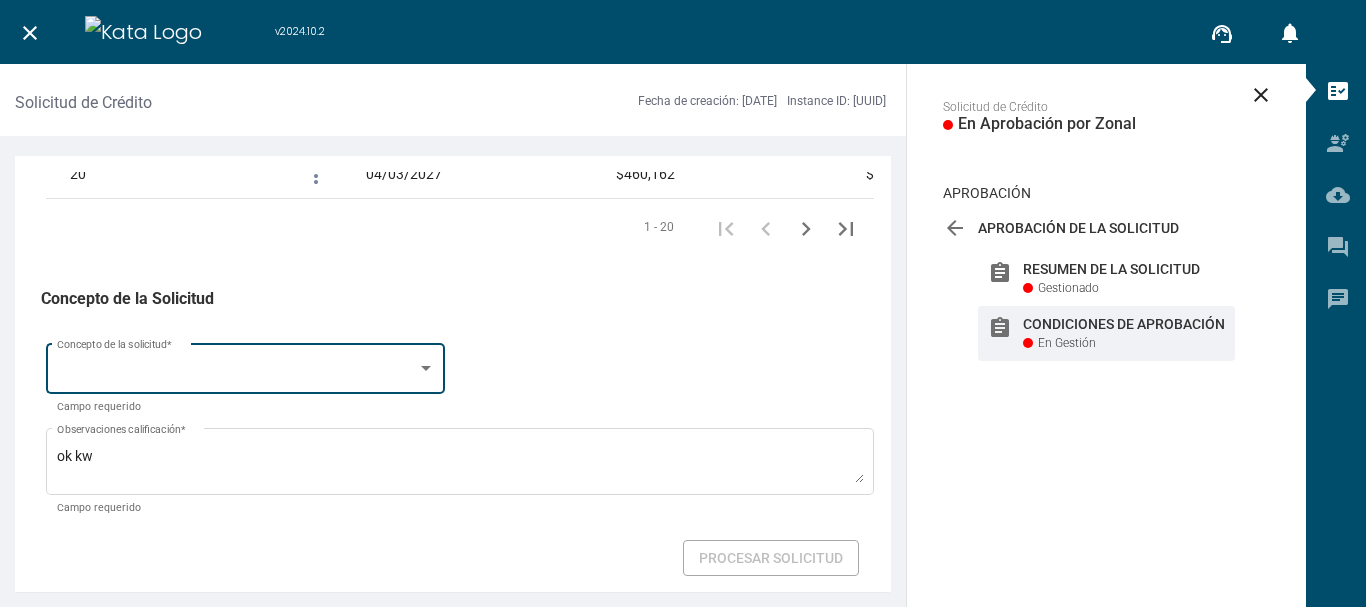 click at bounding box center [426, 368] 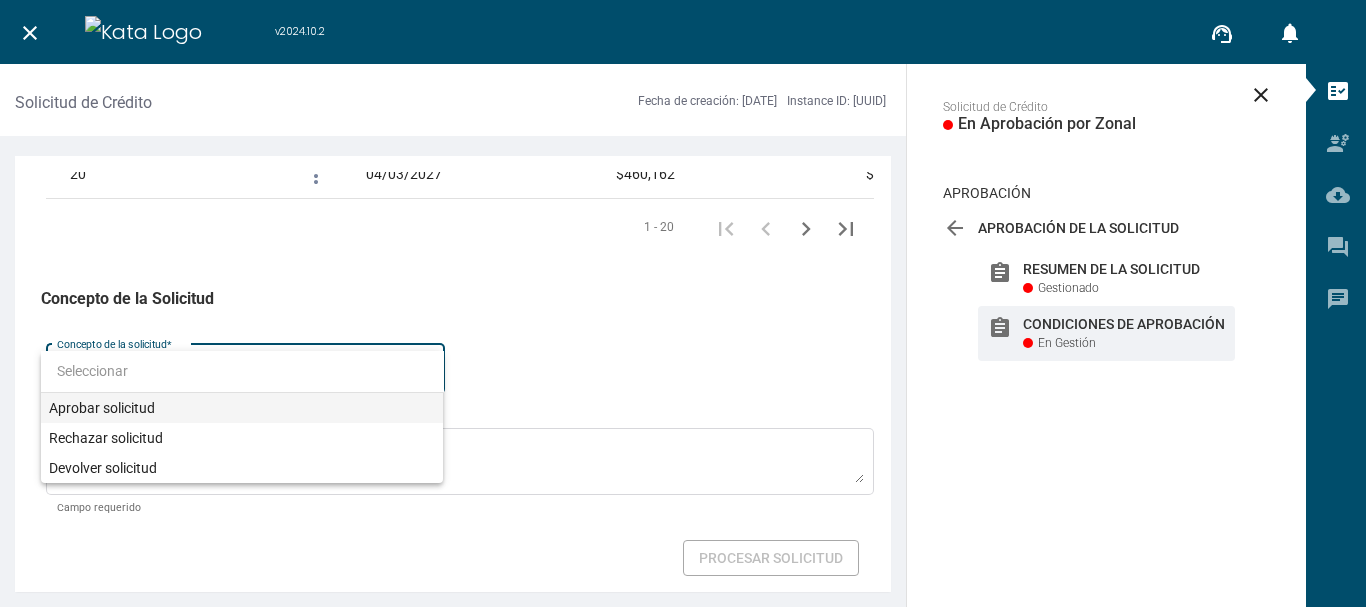 click on "Aprobar solicitud" at bounding box center (242, 408) 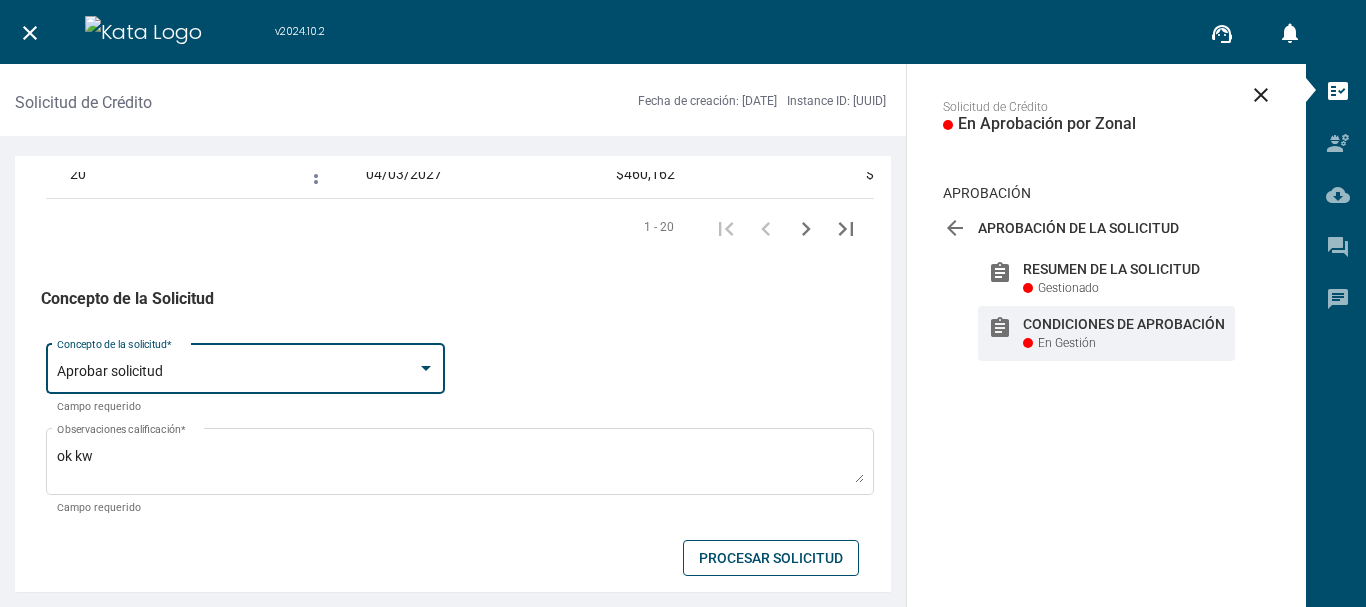 click on "Procesar Solicitud" at bounding box center (455, 558) 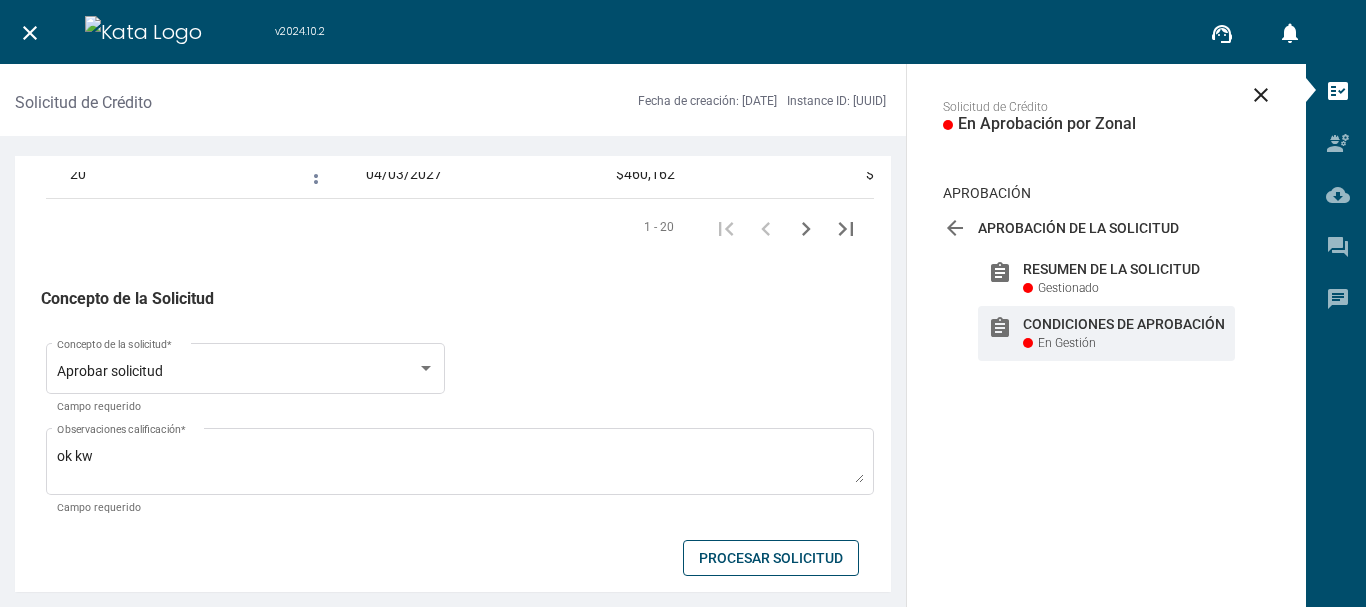 click on "Procesar Solicitud" at bounding box center [771, 558] 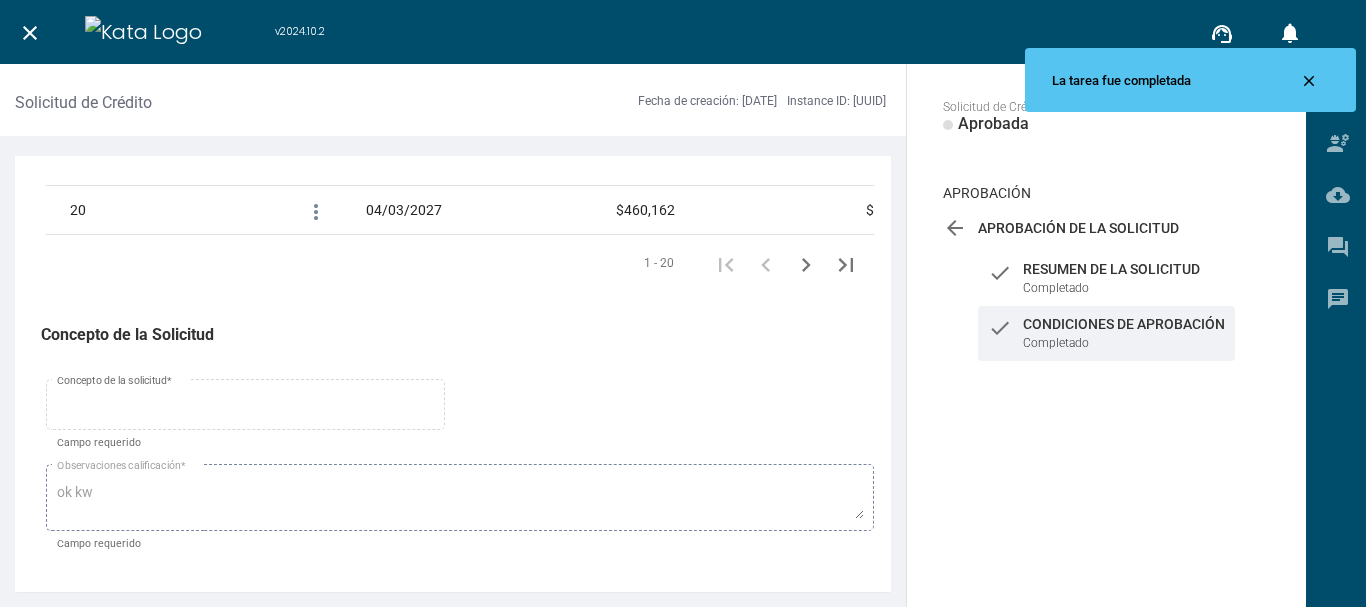 scroll, scrollTop: 3473, scrollLeft: 0, axis: vertical 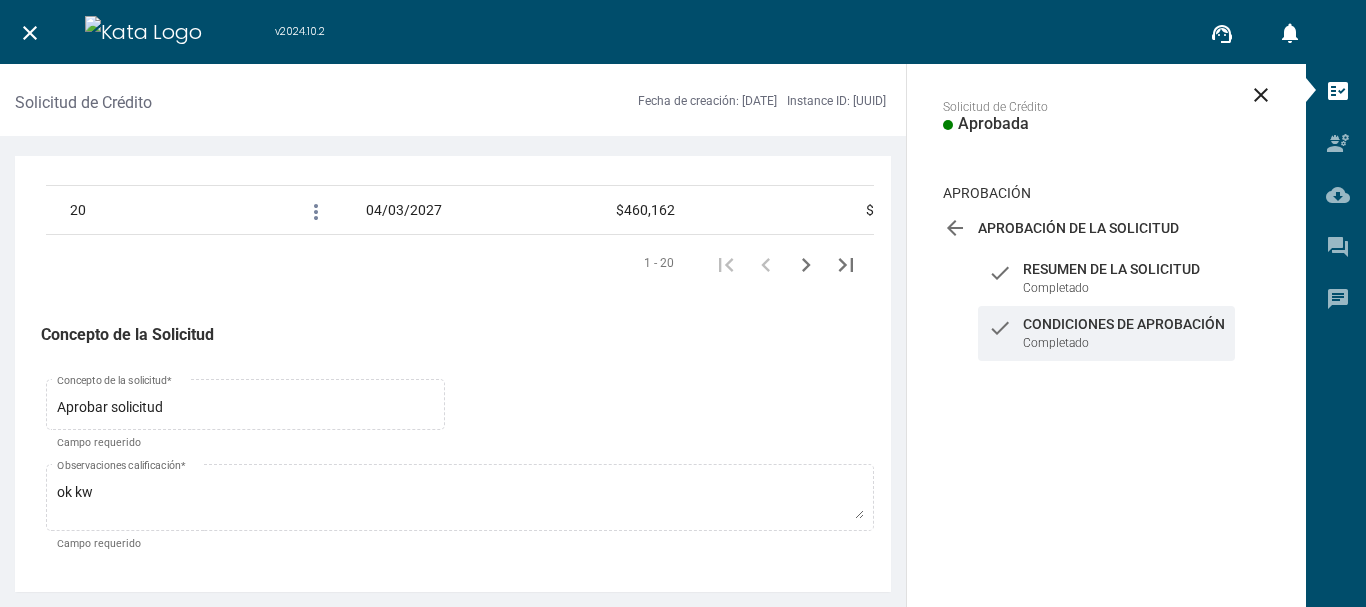 click on "close" at bounding box center (30, 33) 